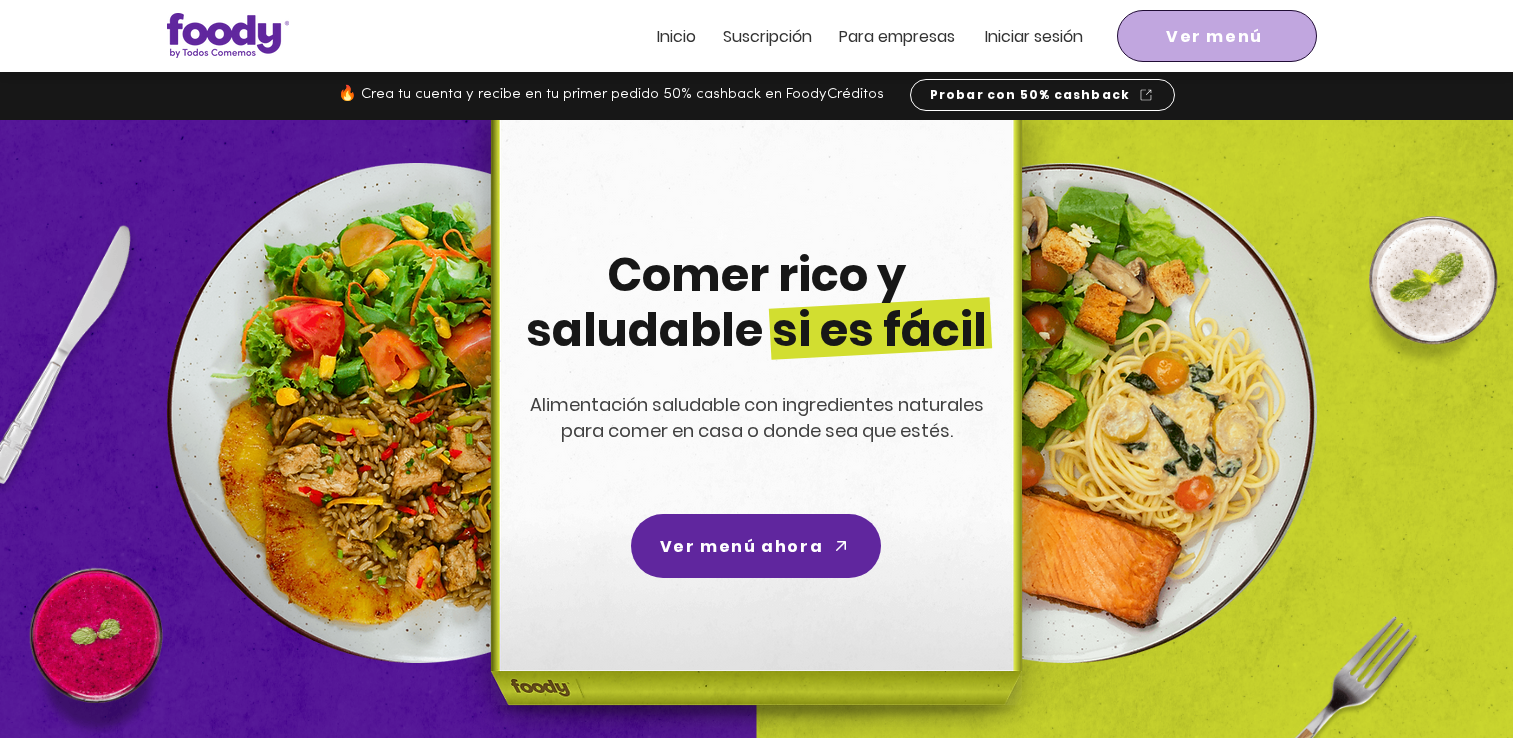 scroll, scrollTop: 0, scrollLeft: 0, axis: both 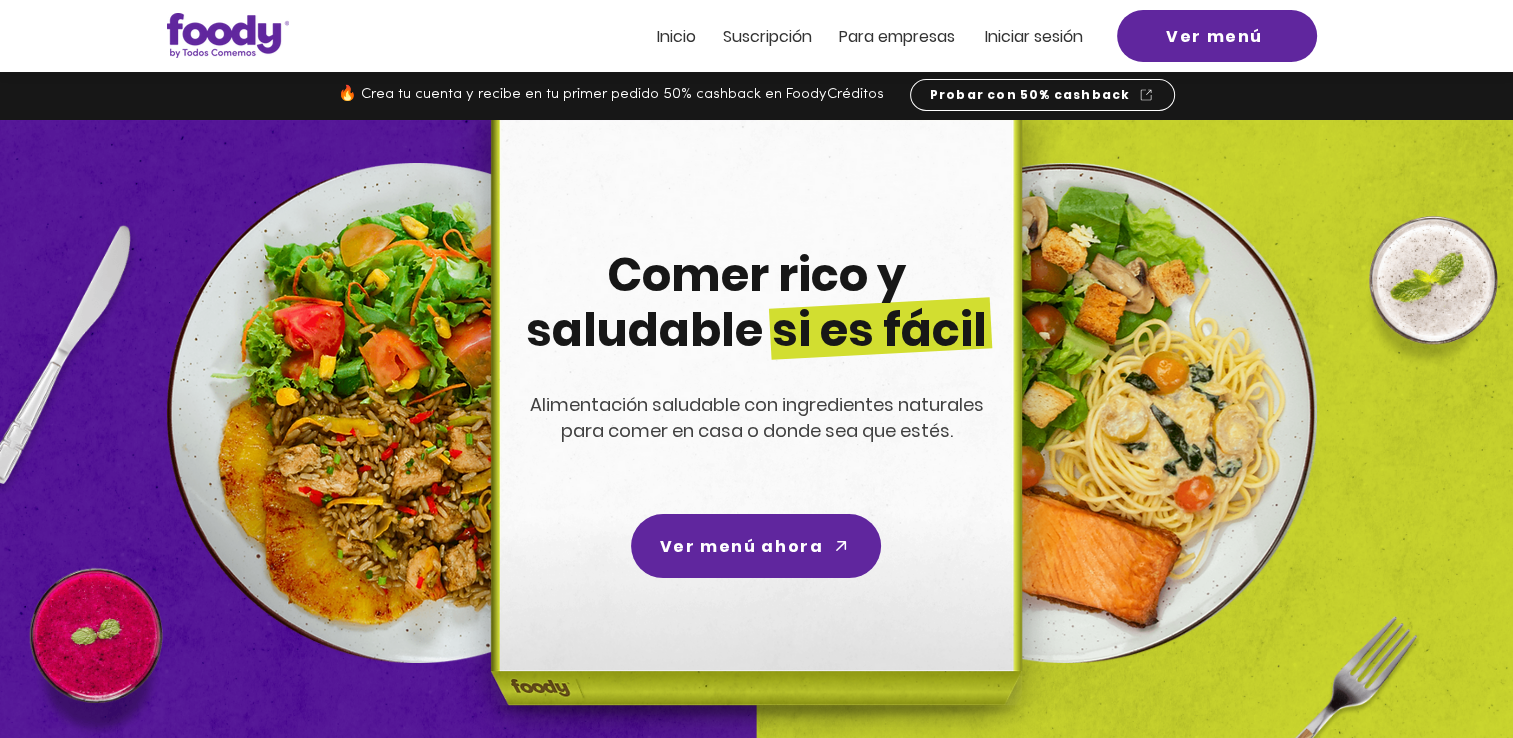 click on "Iniciar sesión" at bounding box center [1034, 36] 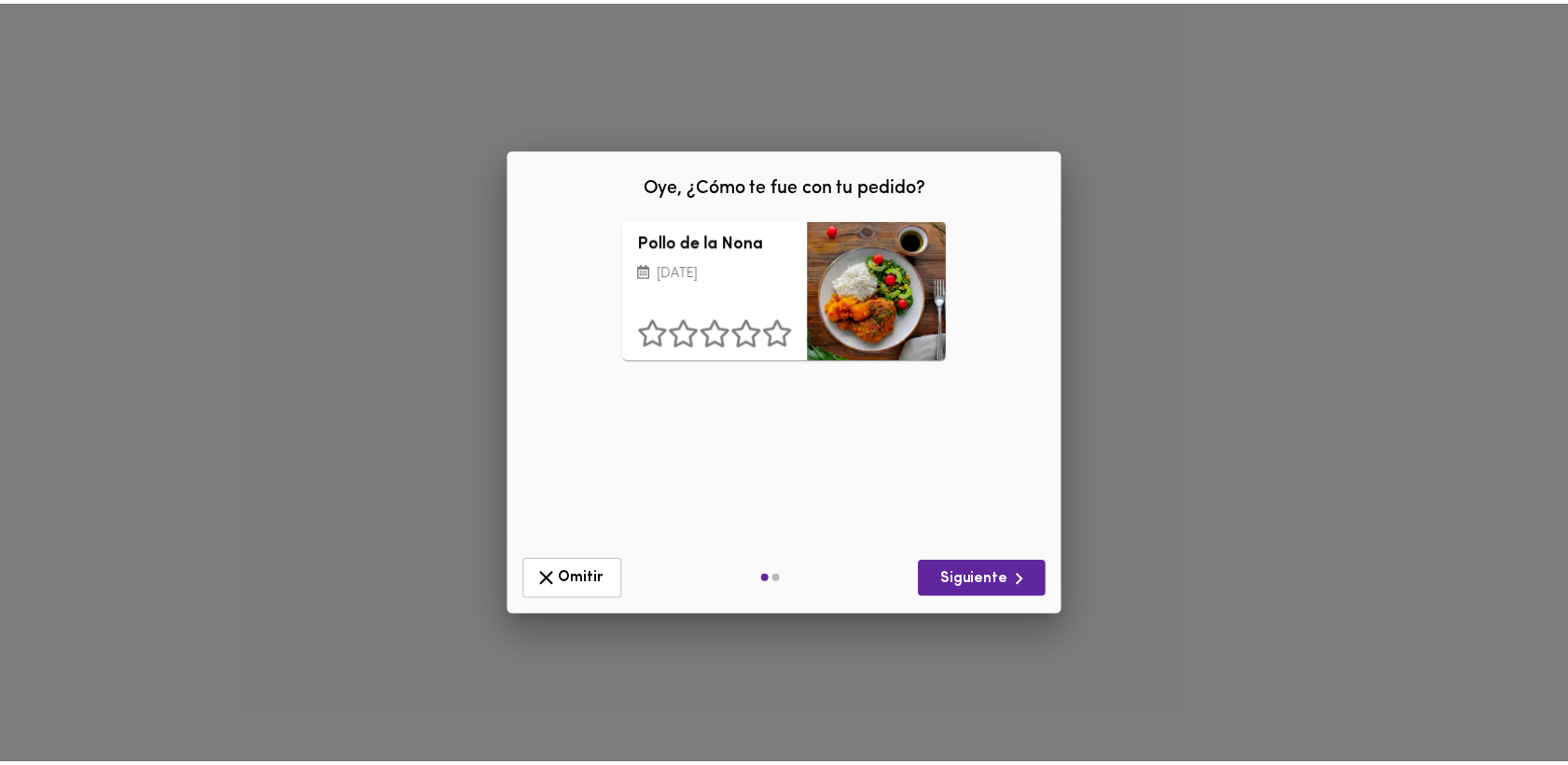 scroll, scrollTop: 0, scrollLeft: 0, axis: both 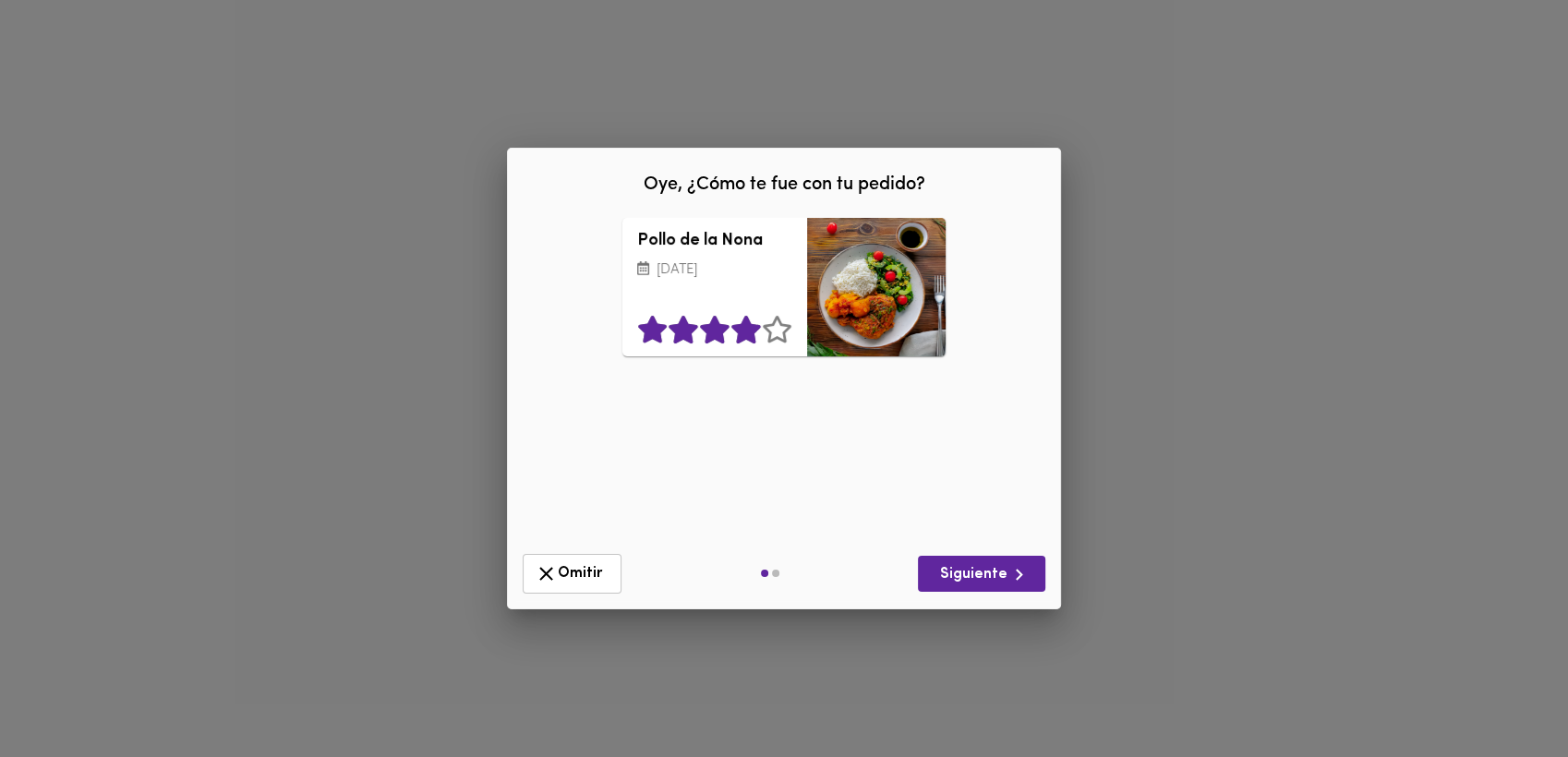click 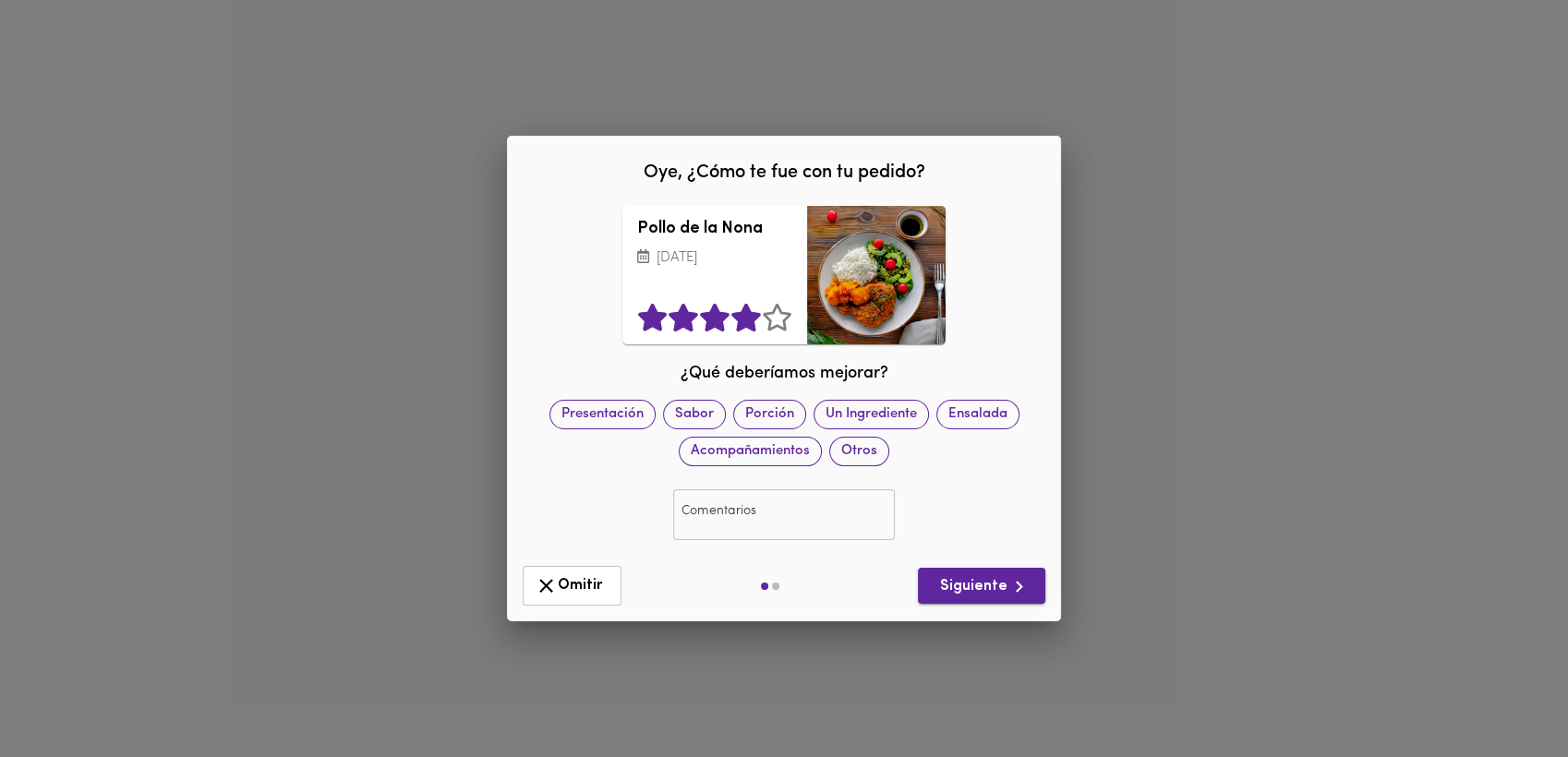 click on "Siguiente" at bounding box center [982, 586] 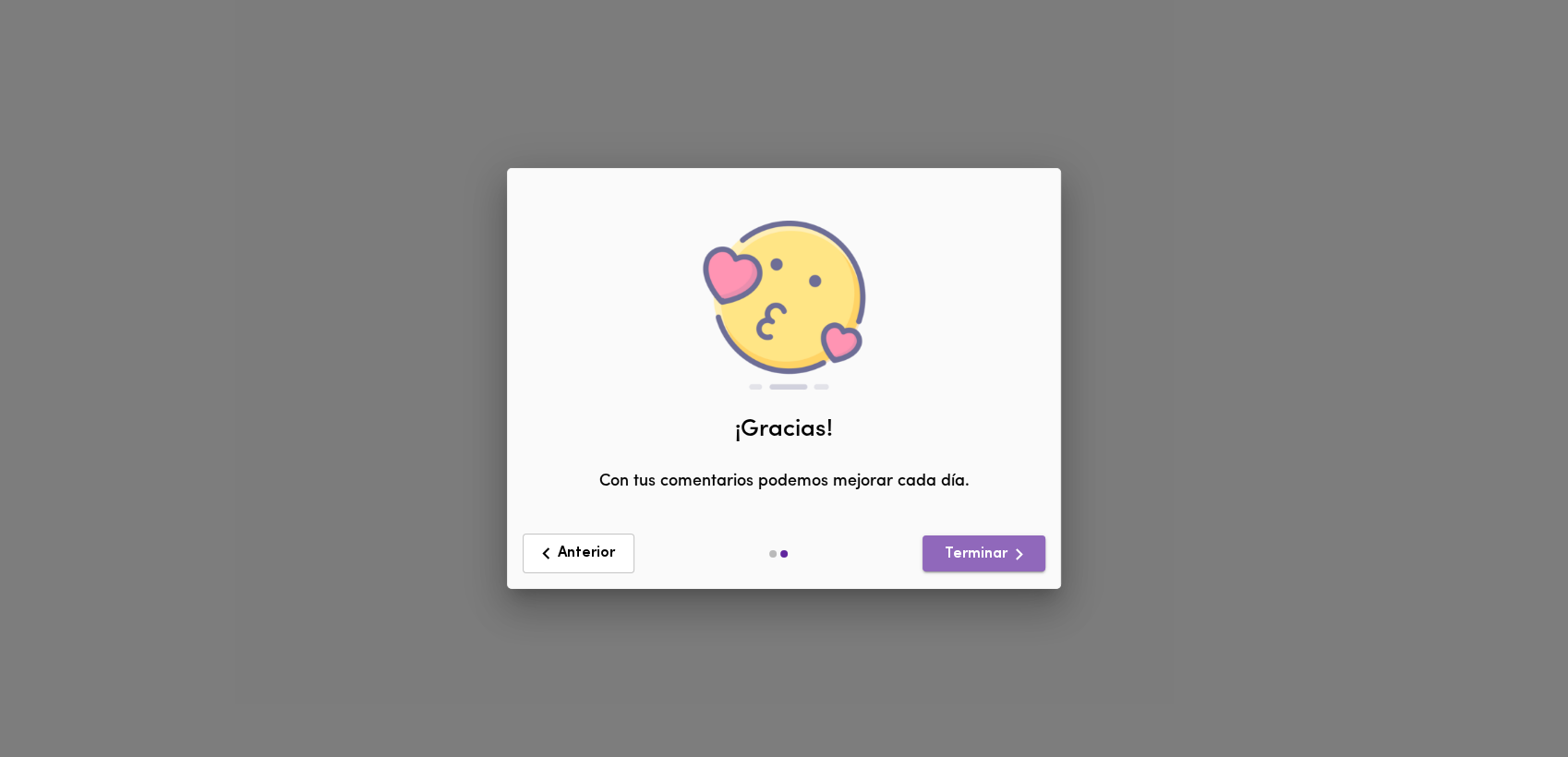 click on "Terminar" at bounding box center [983, 554] 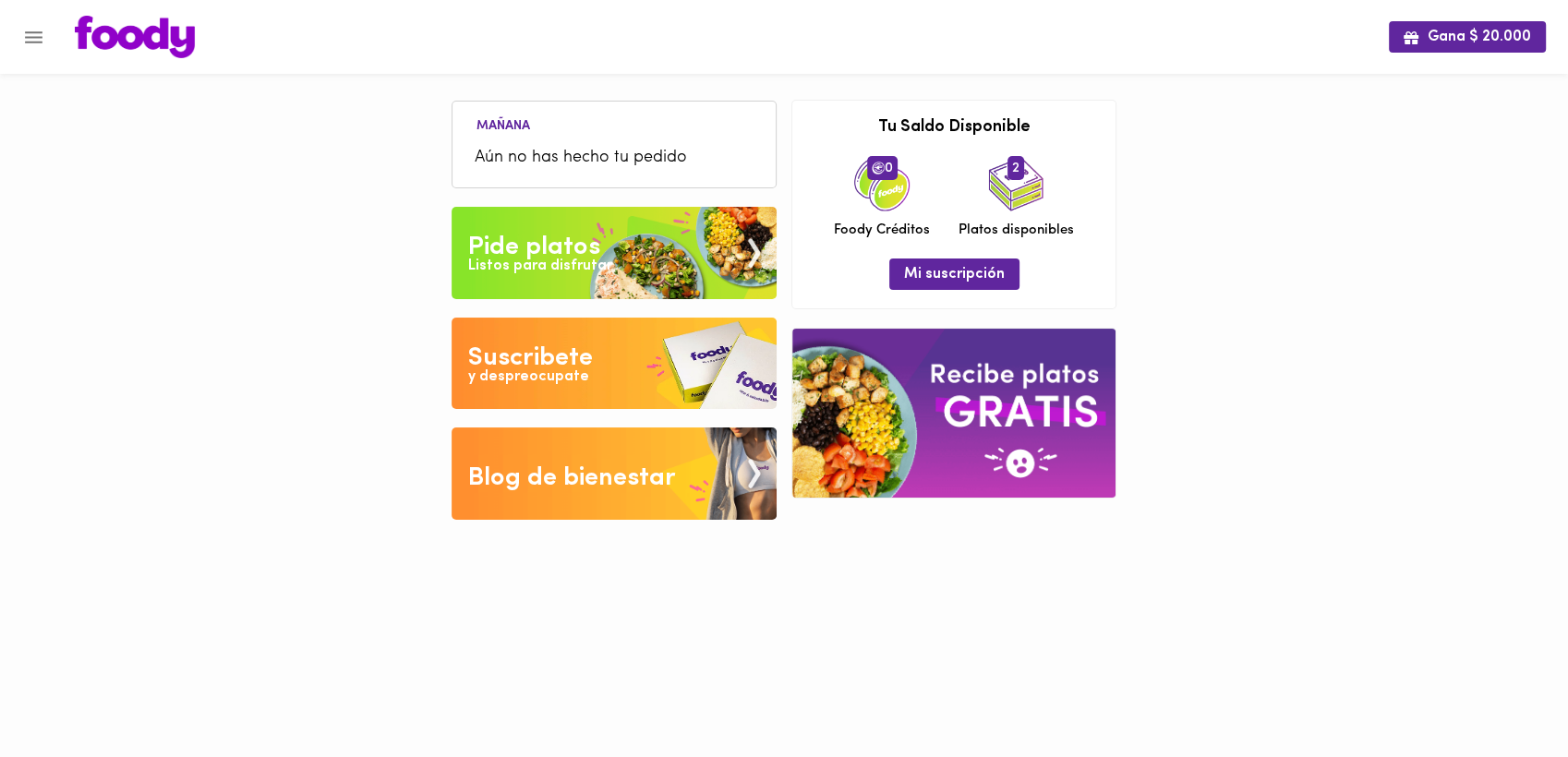 click on "Listos para disfrutar" at bounding box center [540, 266] 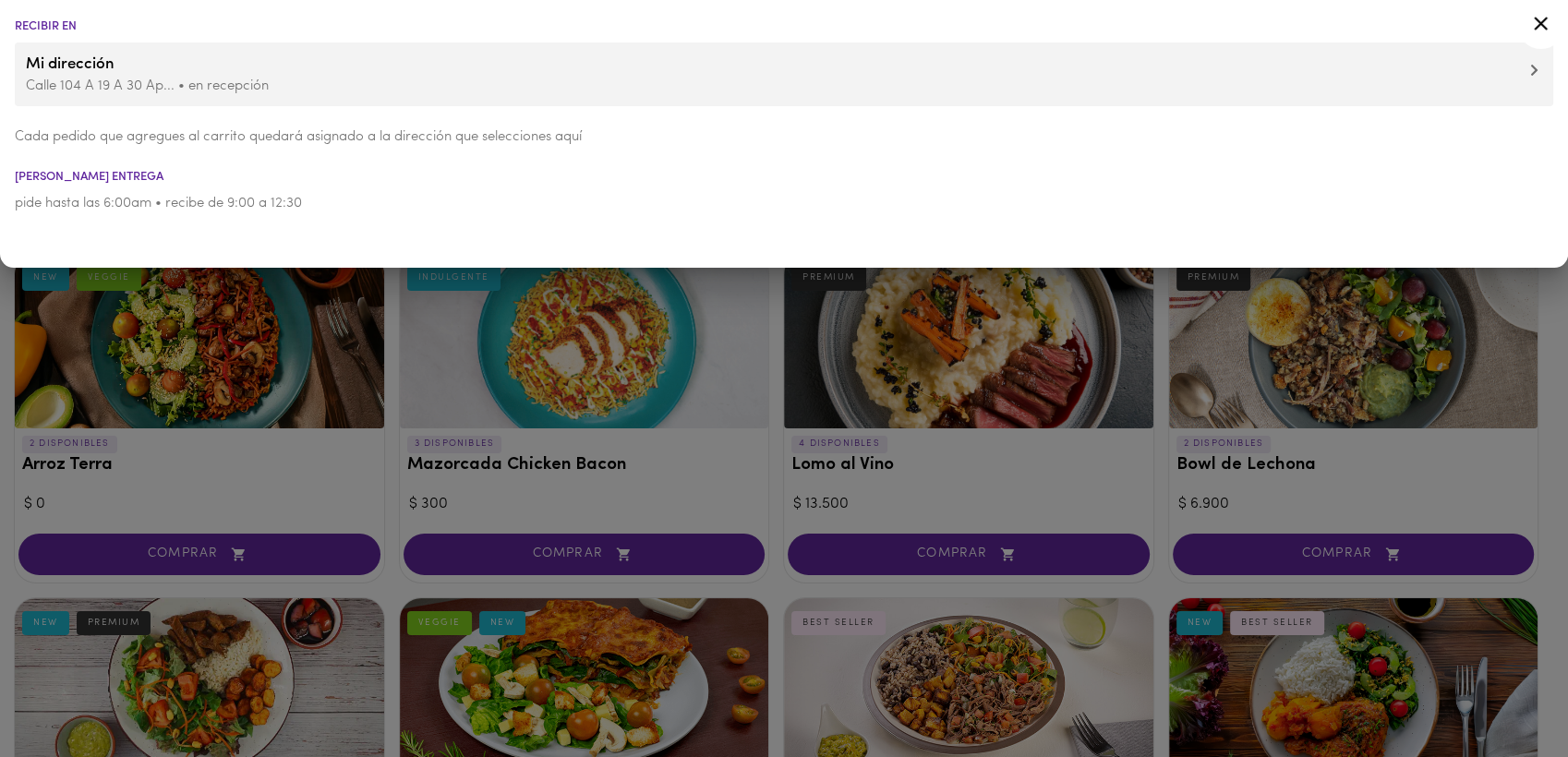 click 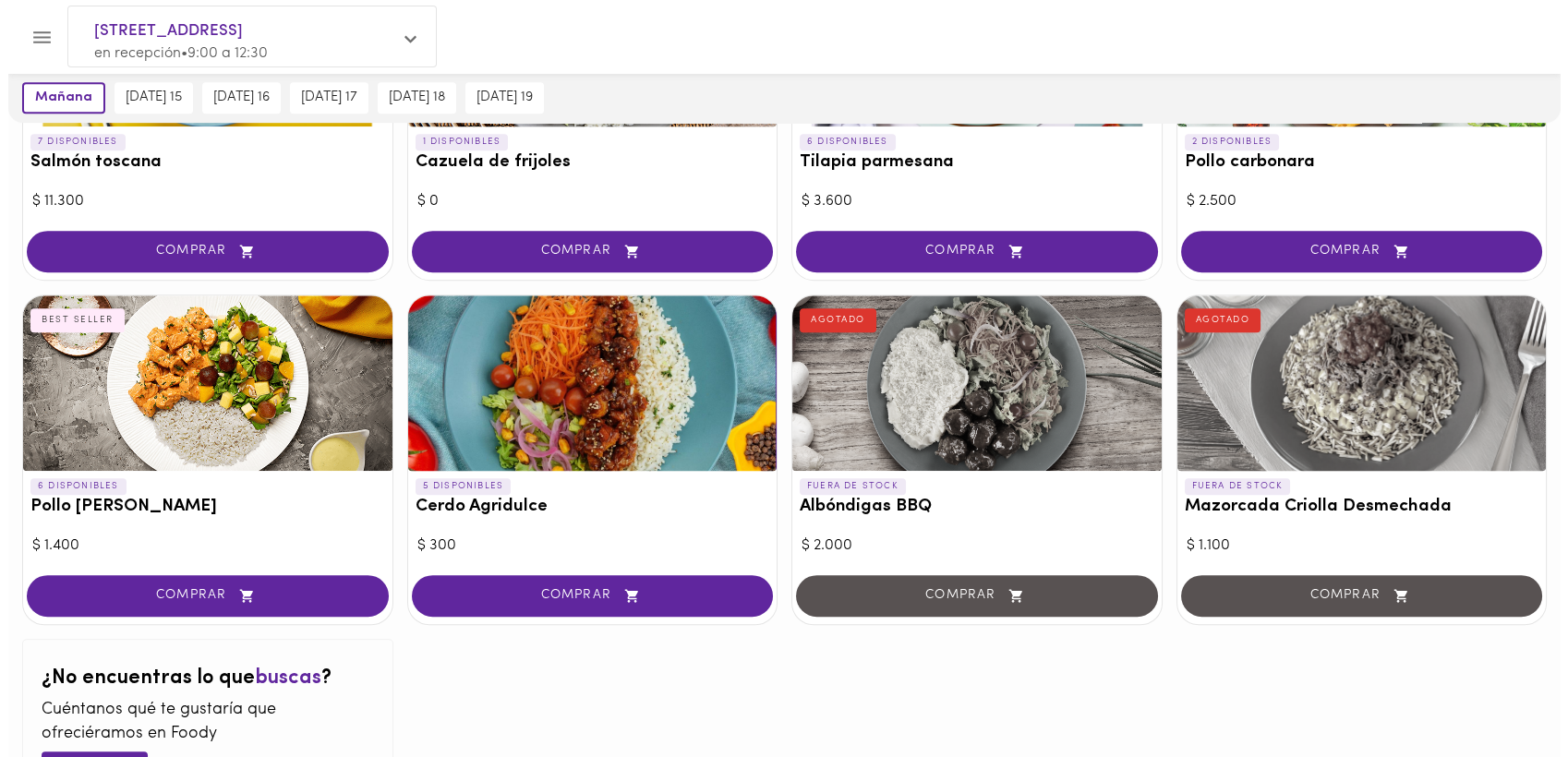 scroll, scrollTop: 1695, scrollLeft: 0, axis: vertical 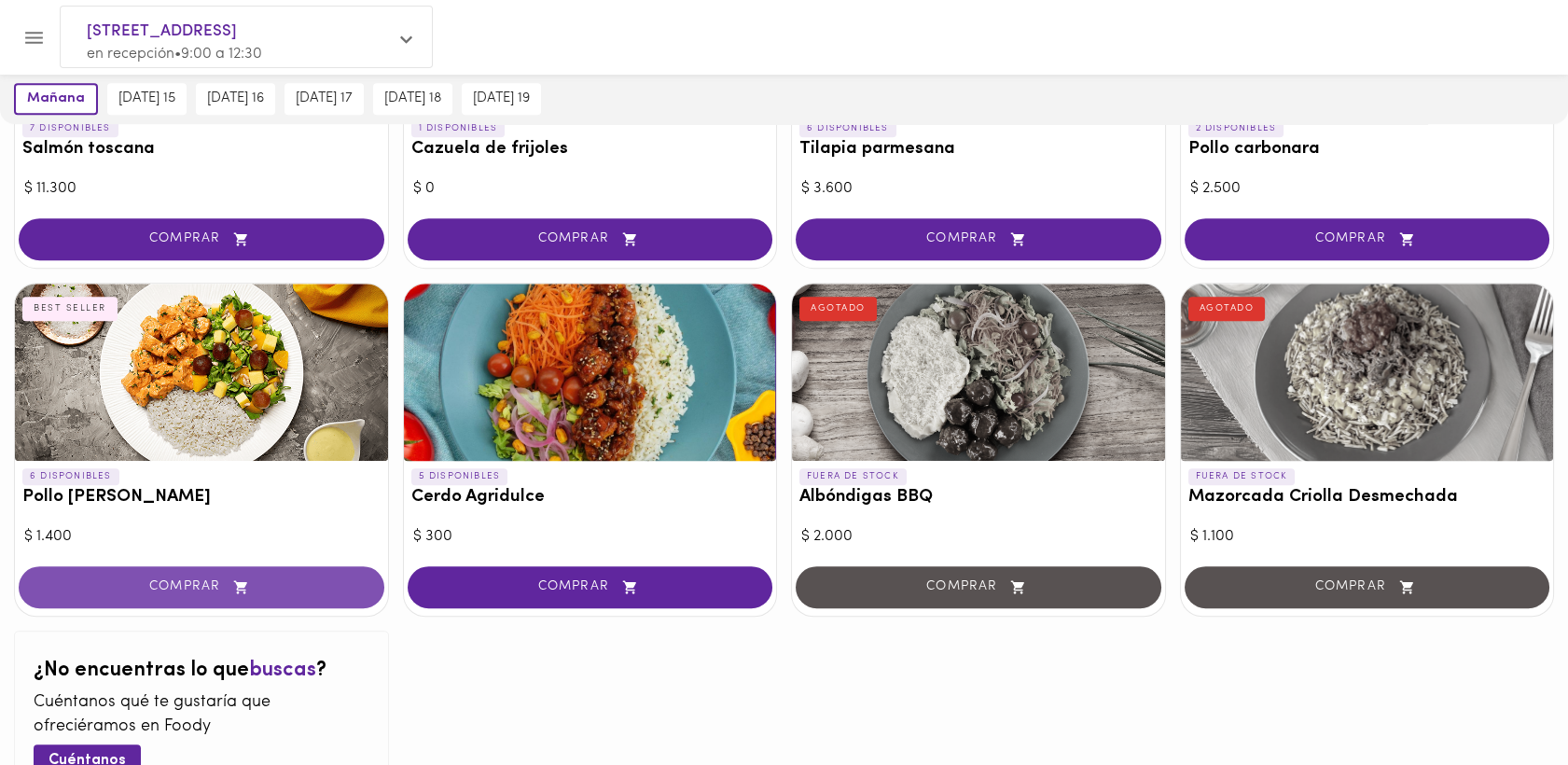 click on "COMPRAR" at bounding box center (201, 587) 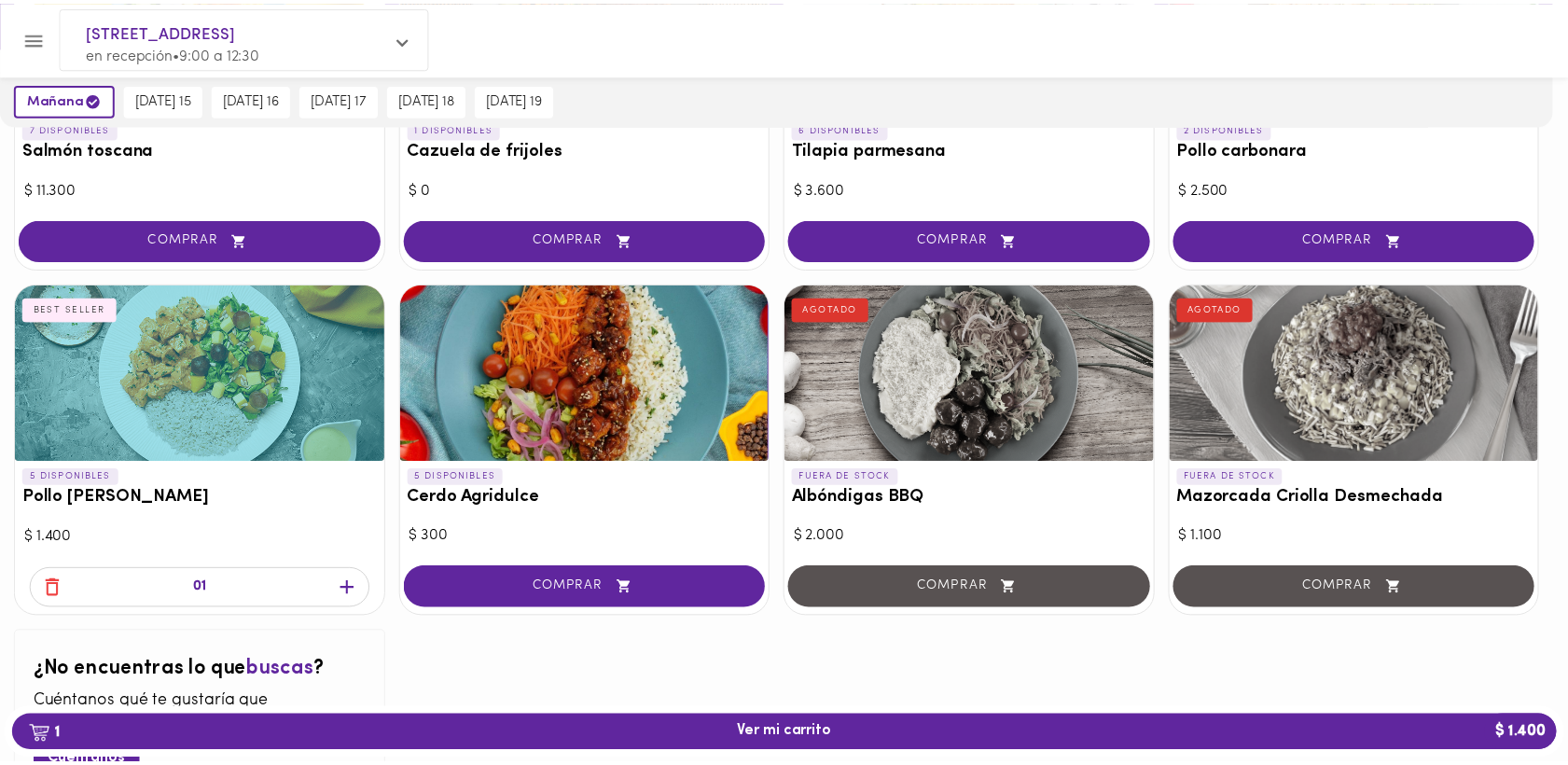 scroll, scrollTop: 1714, scrollLeft: 0, axis: vertical 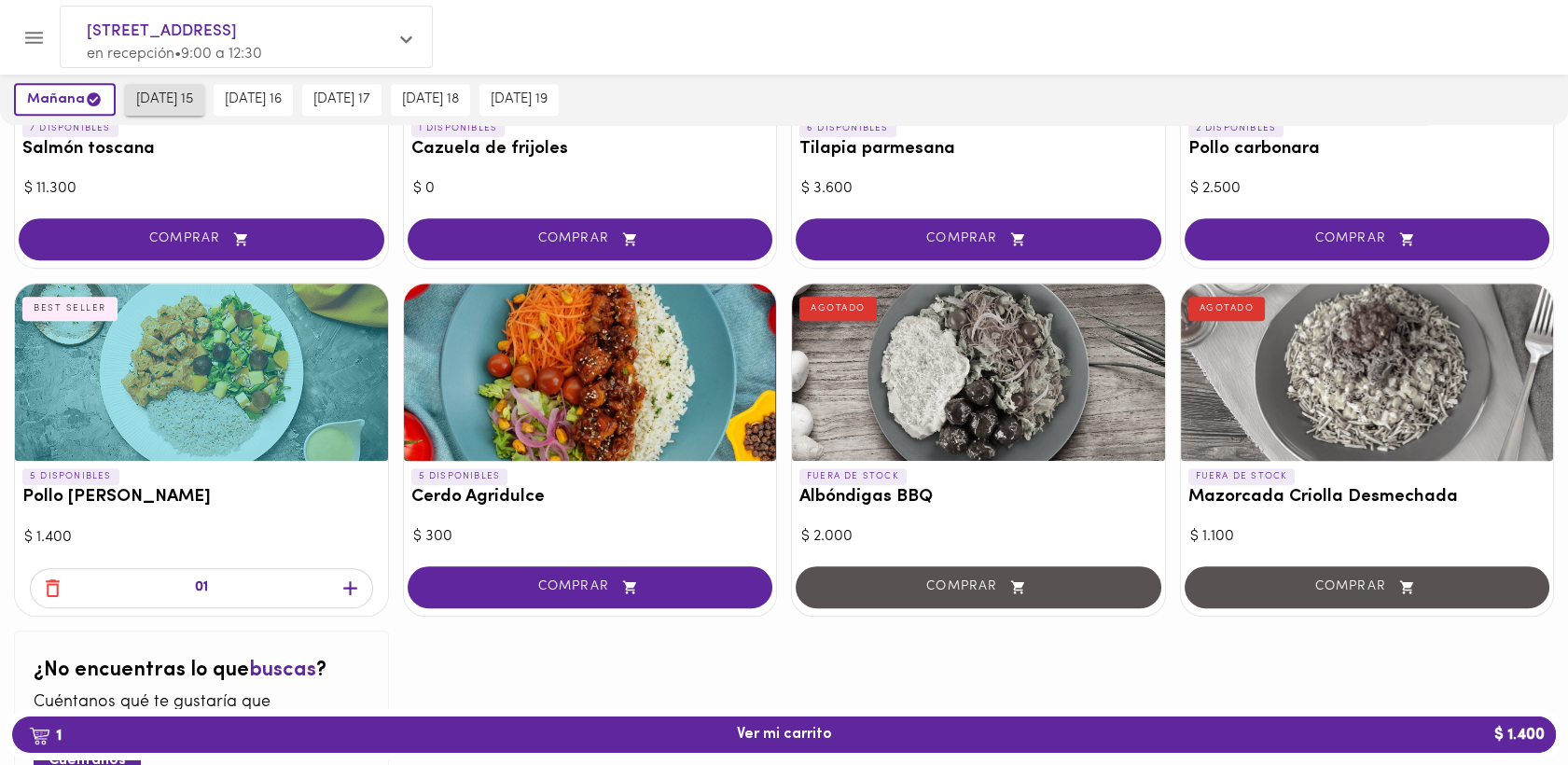 click on "martes 15" at bounding box center (164, 100) 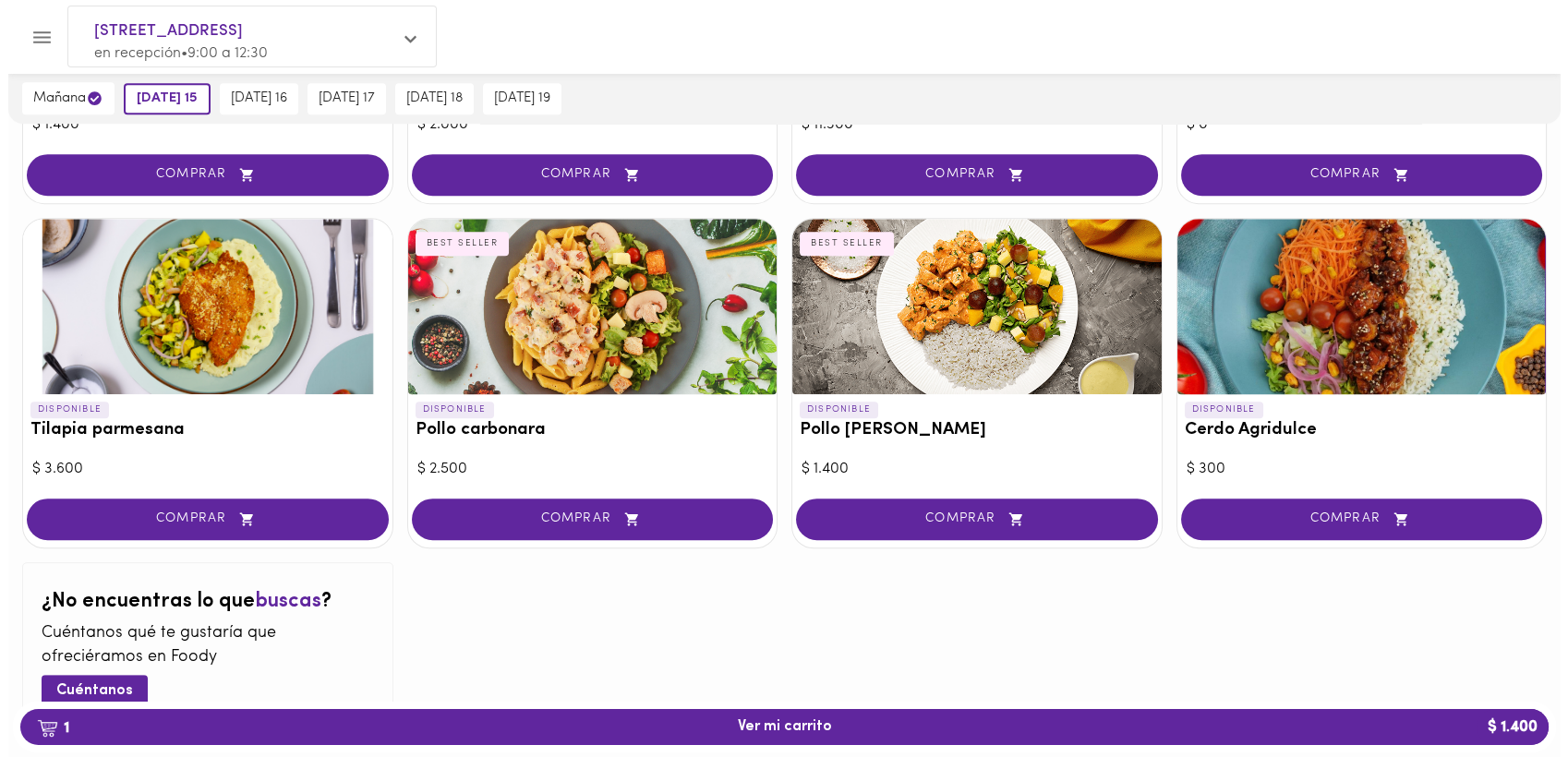 scroll, scrollTop: 1732, scrollLeft: 0, axis: vertical 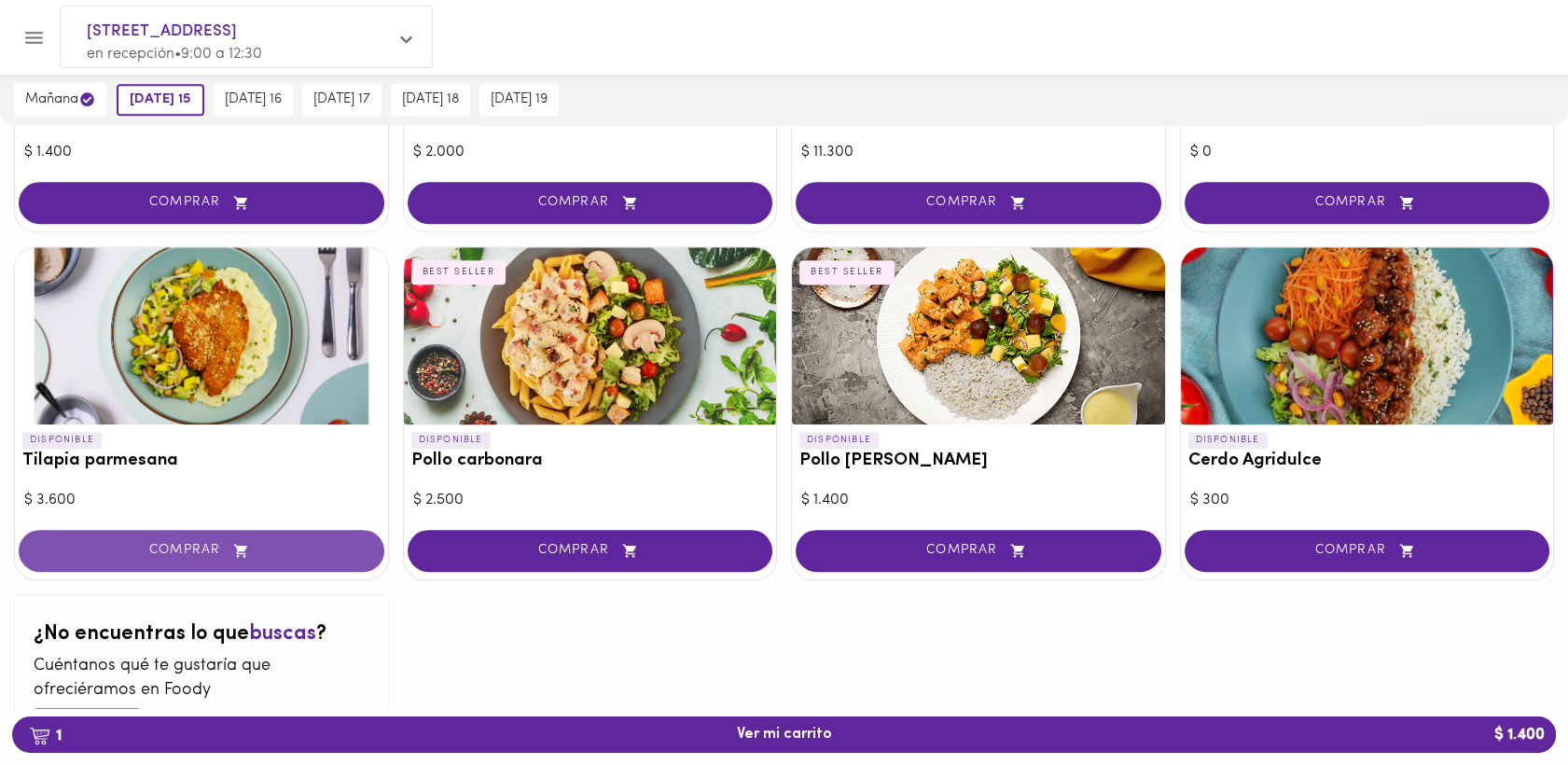 click on "COMPRAR" at bounding box center (201, 550) 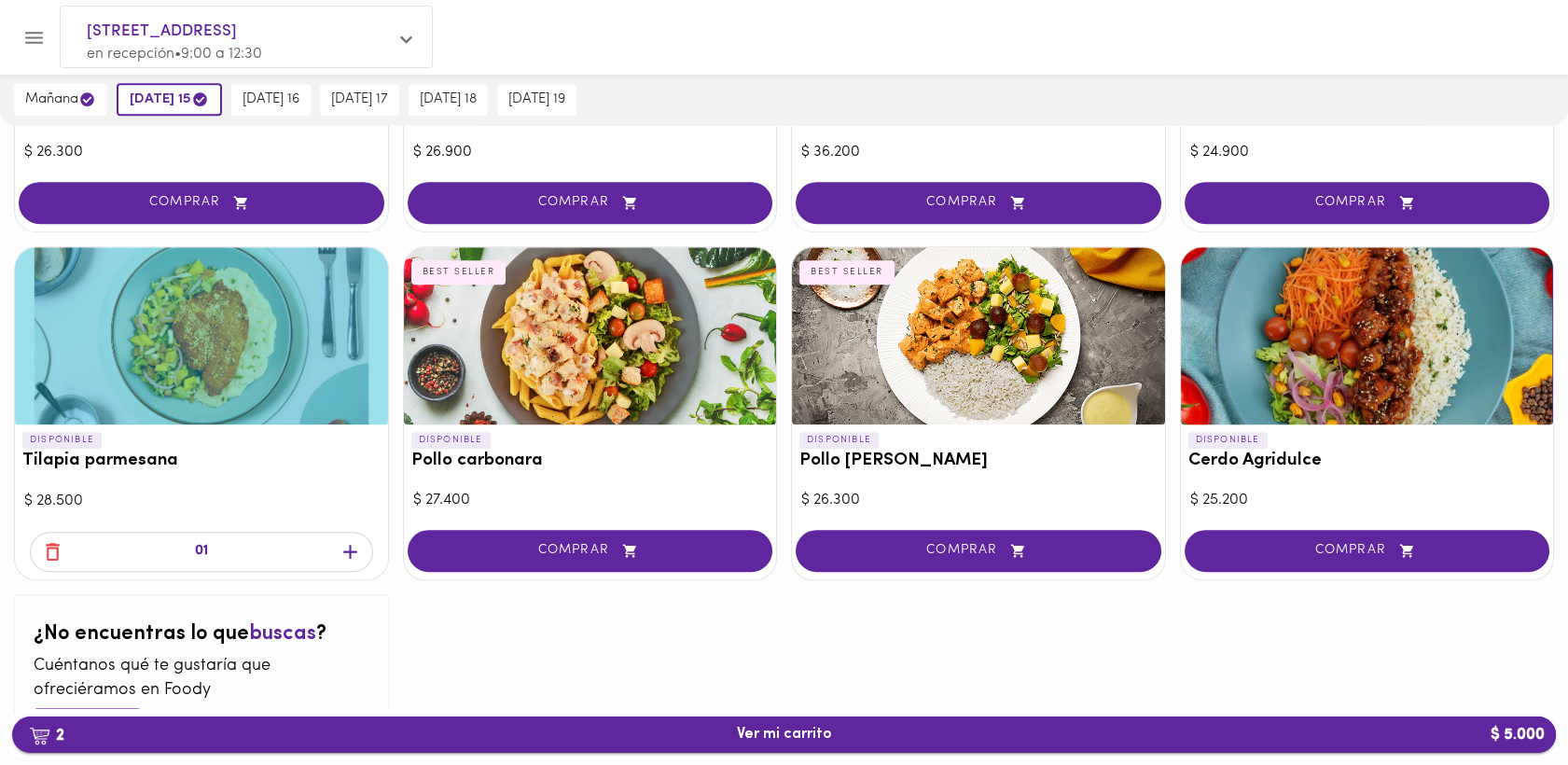 click on "2 Ver mi carrito $ 5.000" at bounding box center (784, 734) 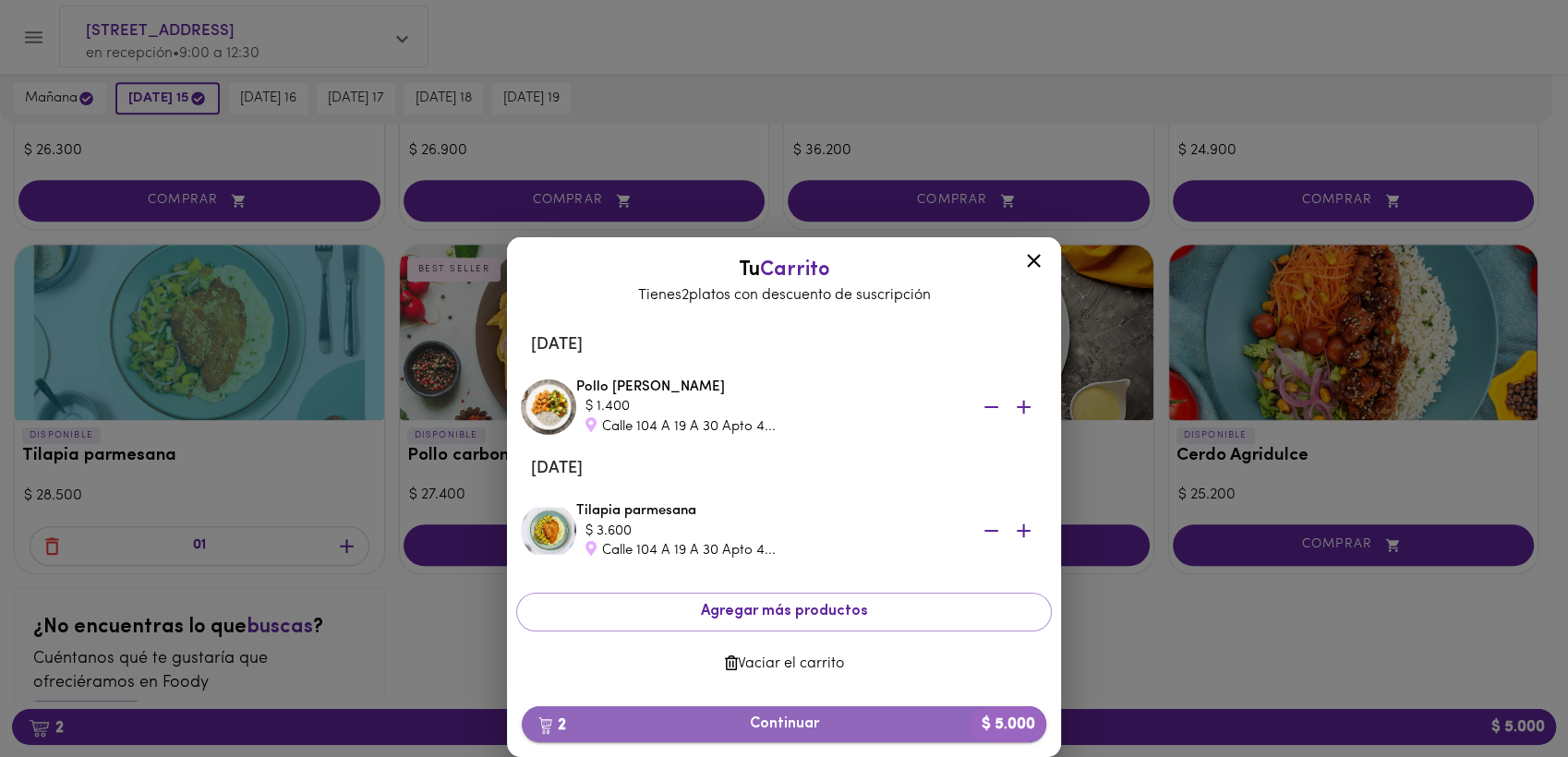 click on "2 Continuar $ 5.000" at bounding box center [784, 724] 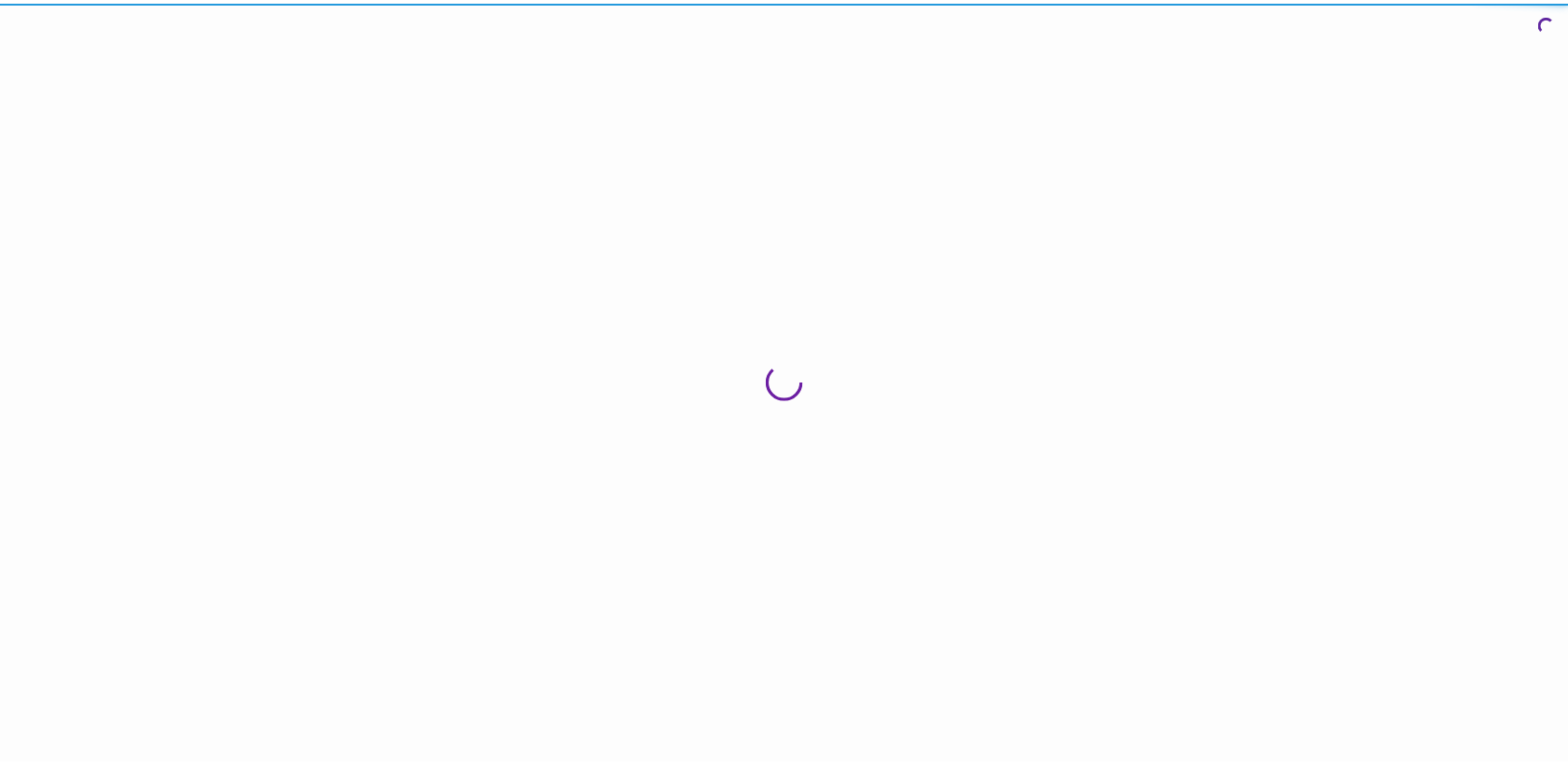 scroll, scrollTop: 0, scrollLeft: 0, axis: both 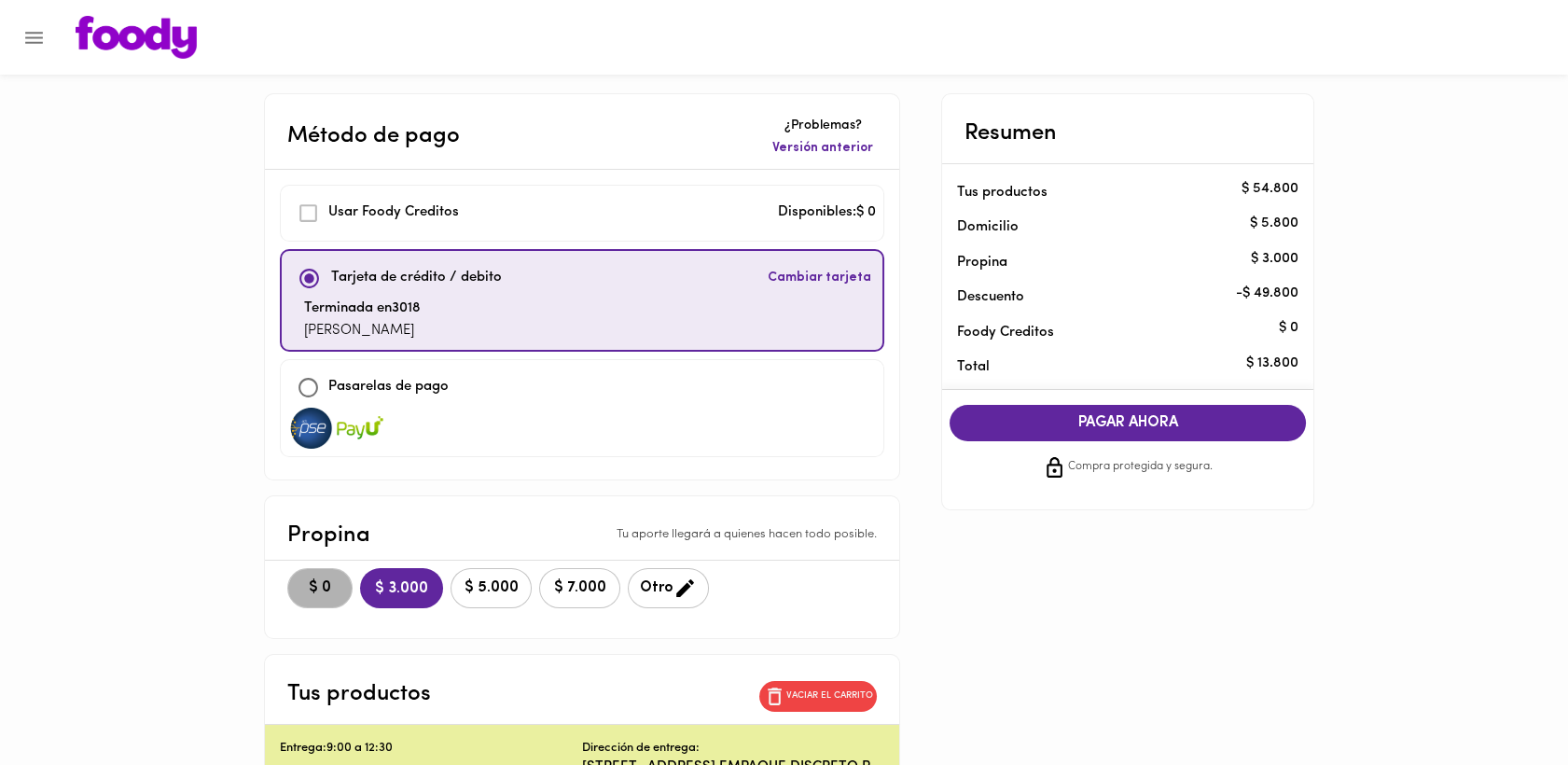click on "$ 0" at bounding box center (320, 588) 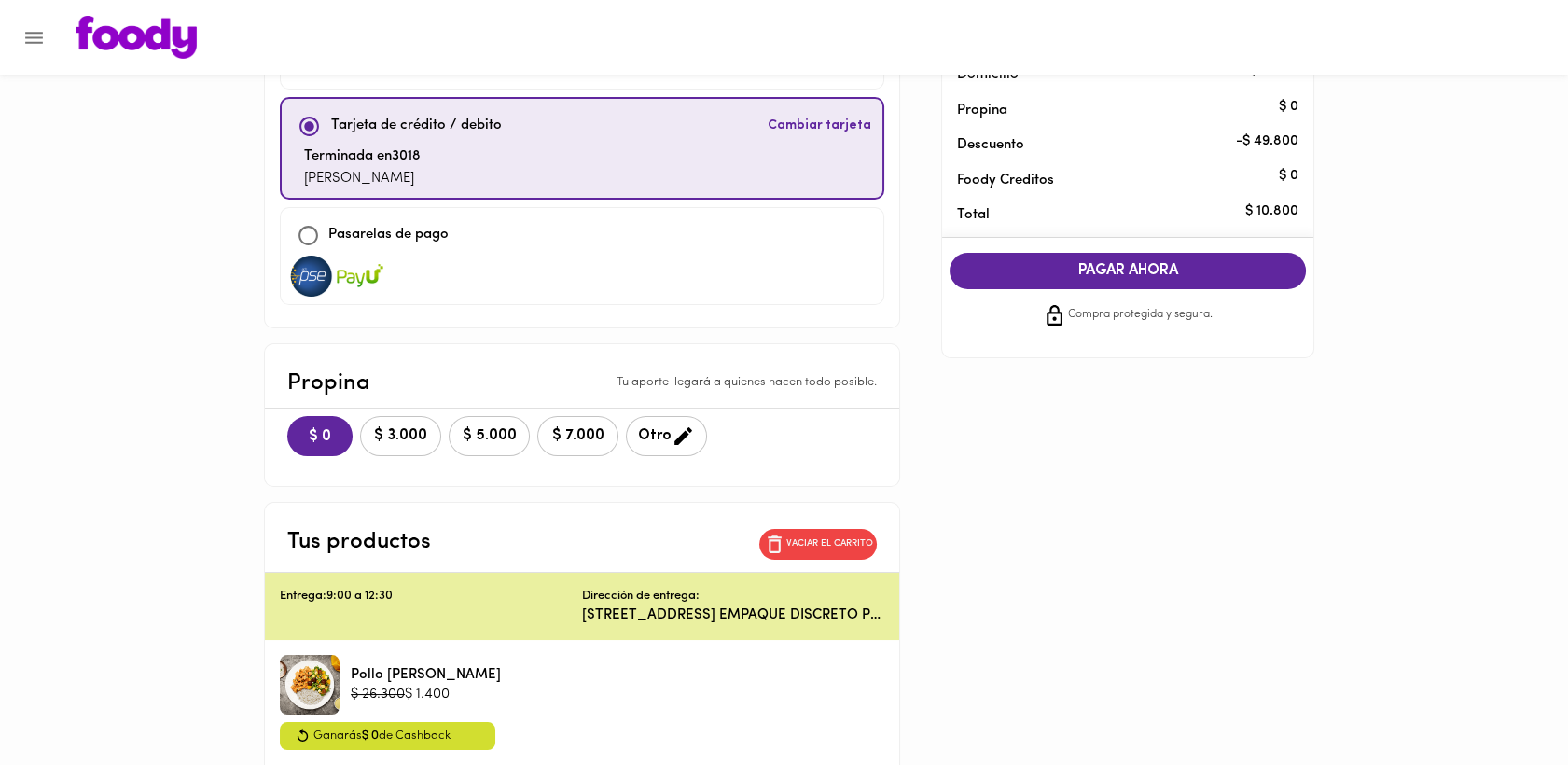 scroll, scrollTop: 119, scrollLeft: 0, axis: vertical 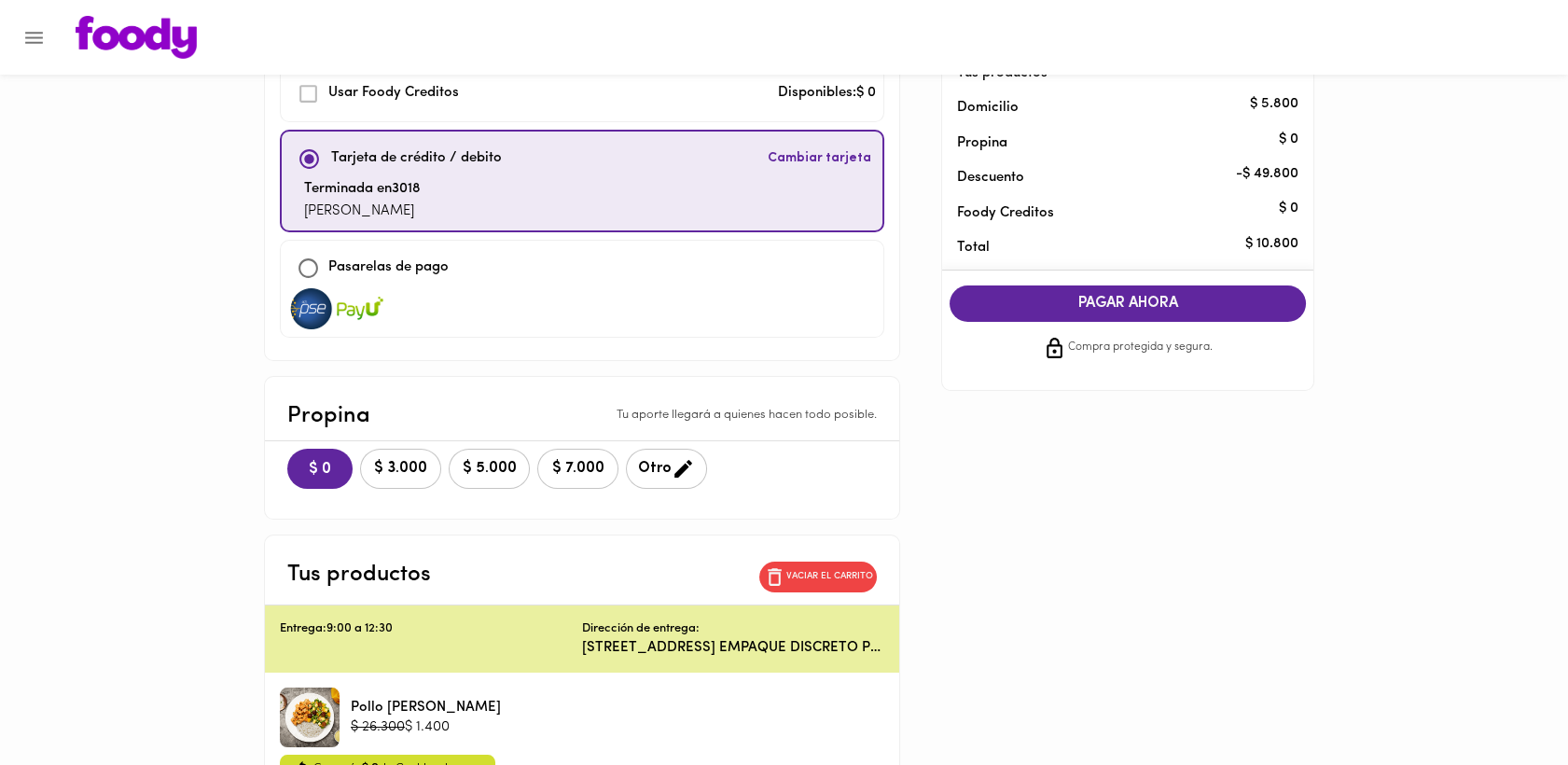 click on "PAGAR AHORA" at bounding box center (1128, 303) 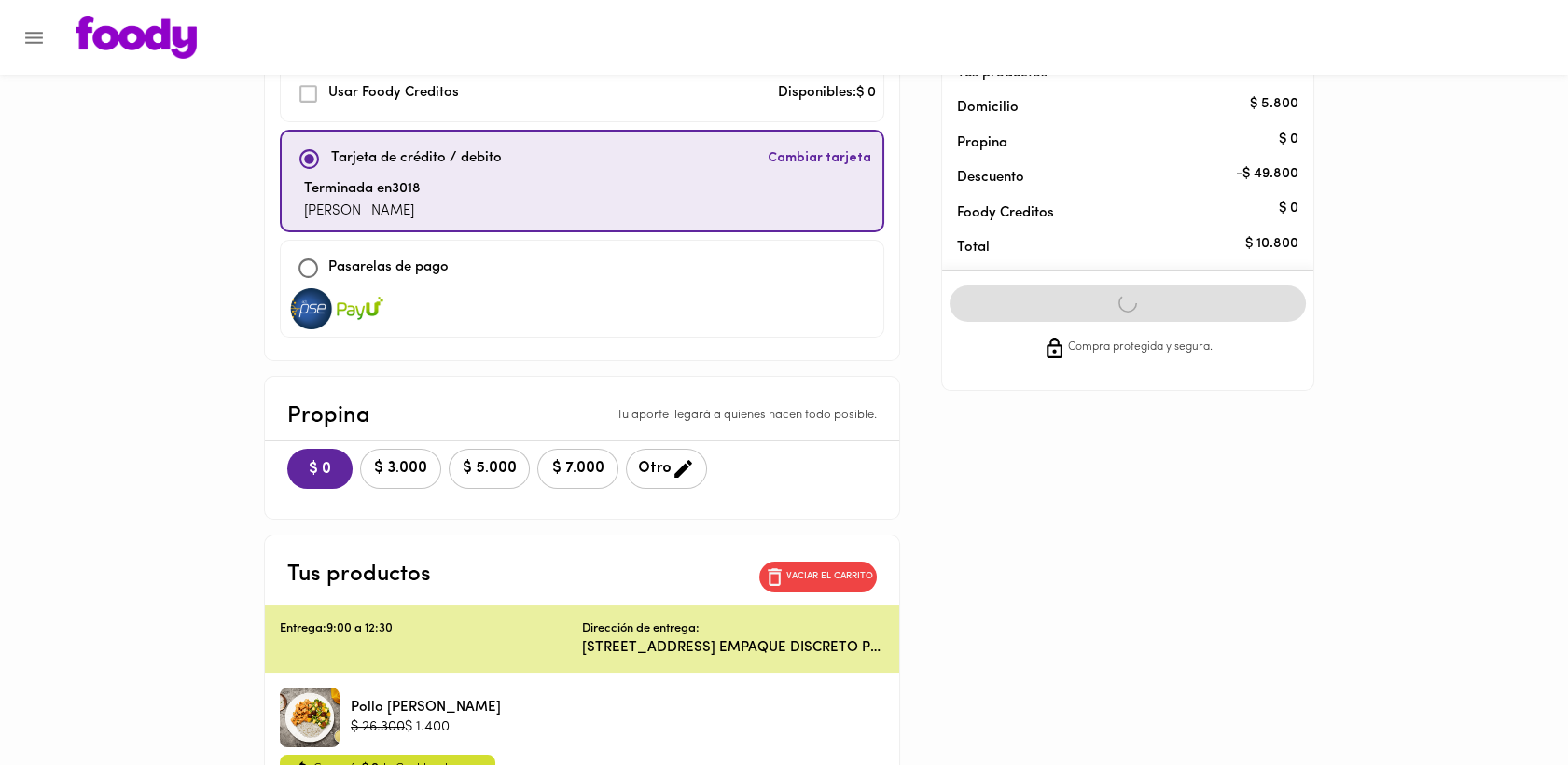 scroll, scrollTop: 0, scrollLeft: 0, axis: both 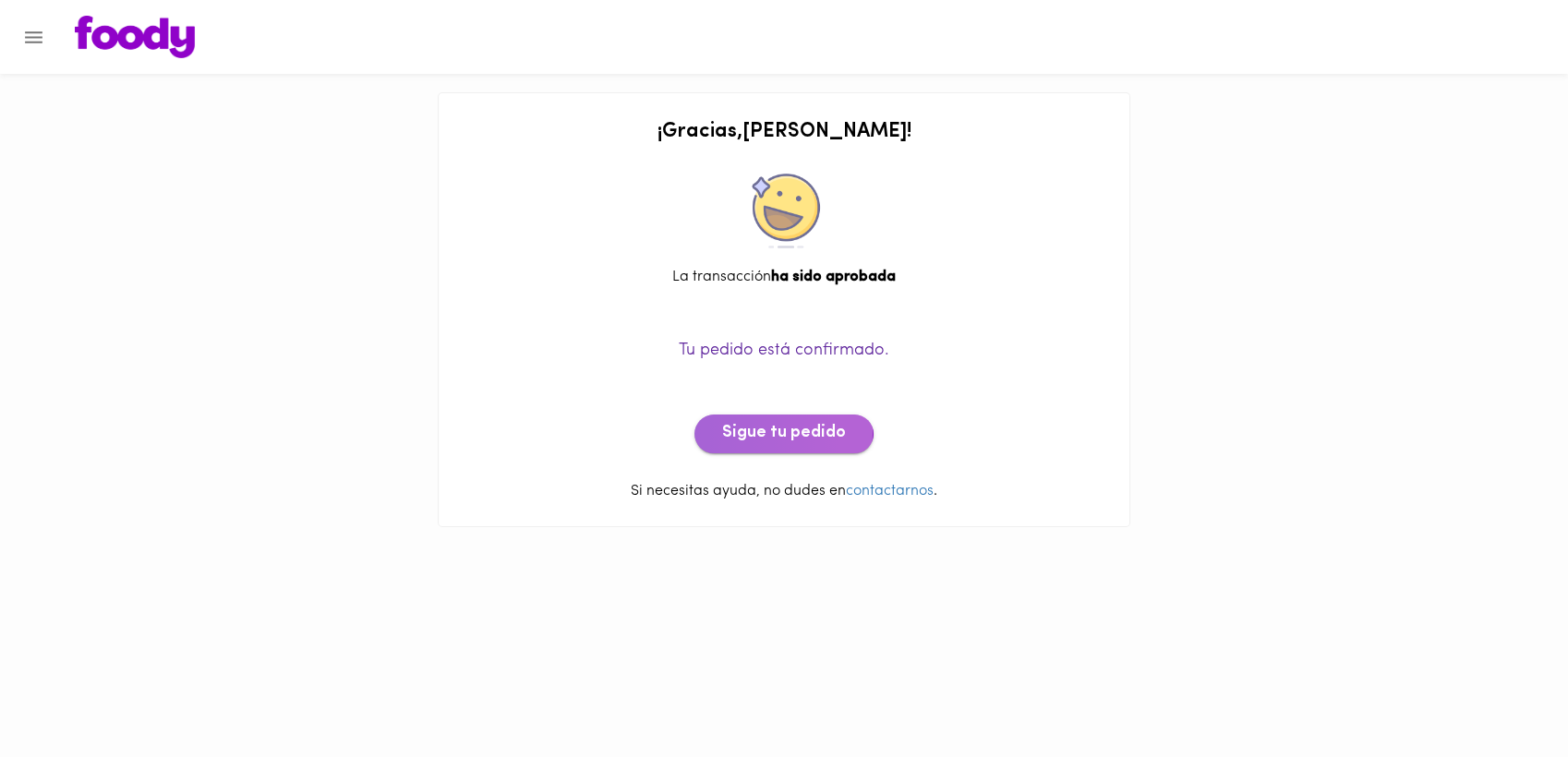 click on "Sigue tu pedido" at bounding box center [784, 434] 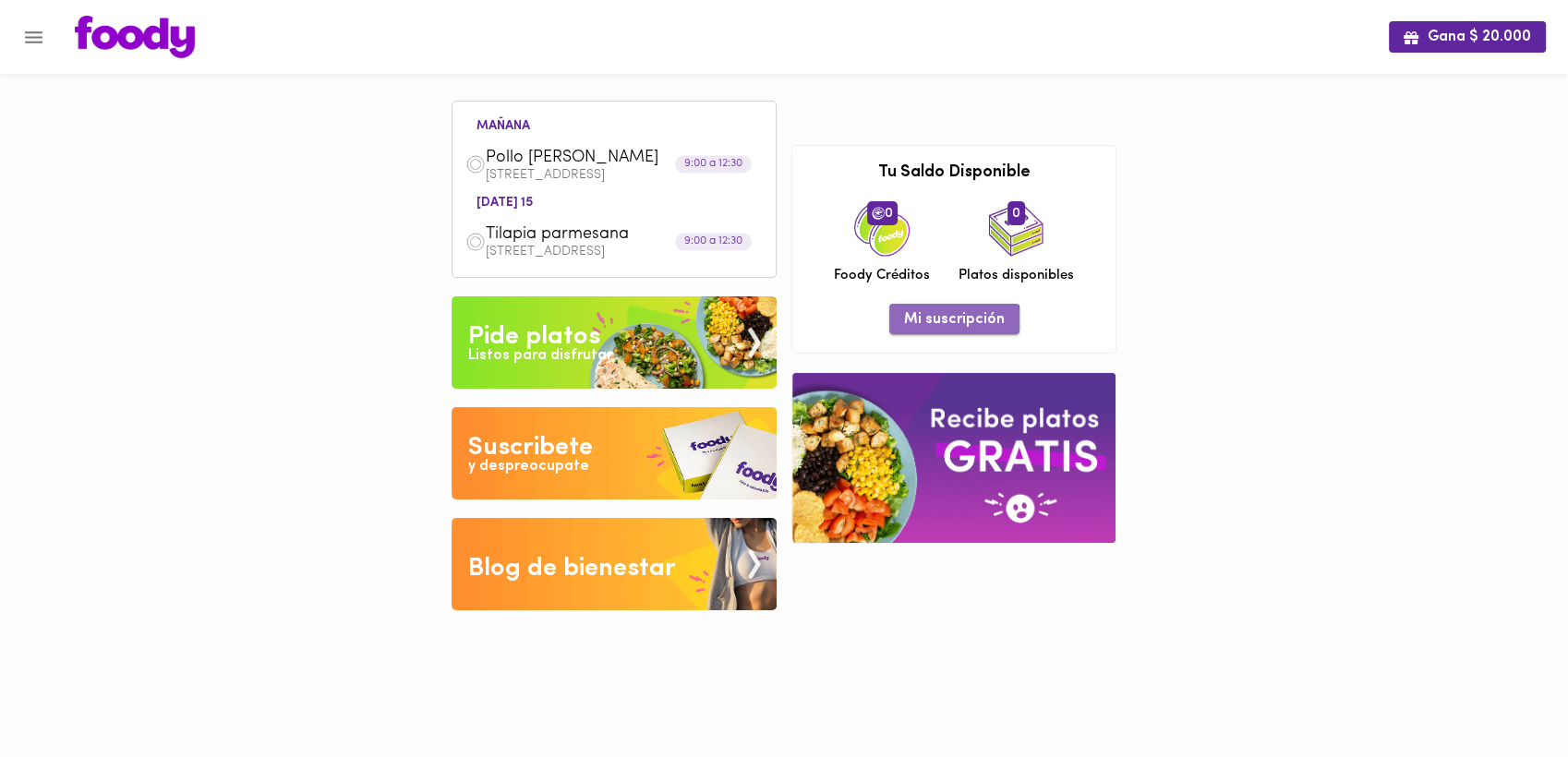 click on "Mi suscripción" at bounding box center [954, 319] 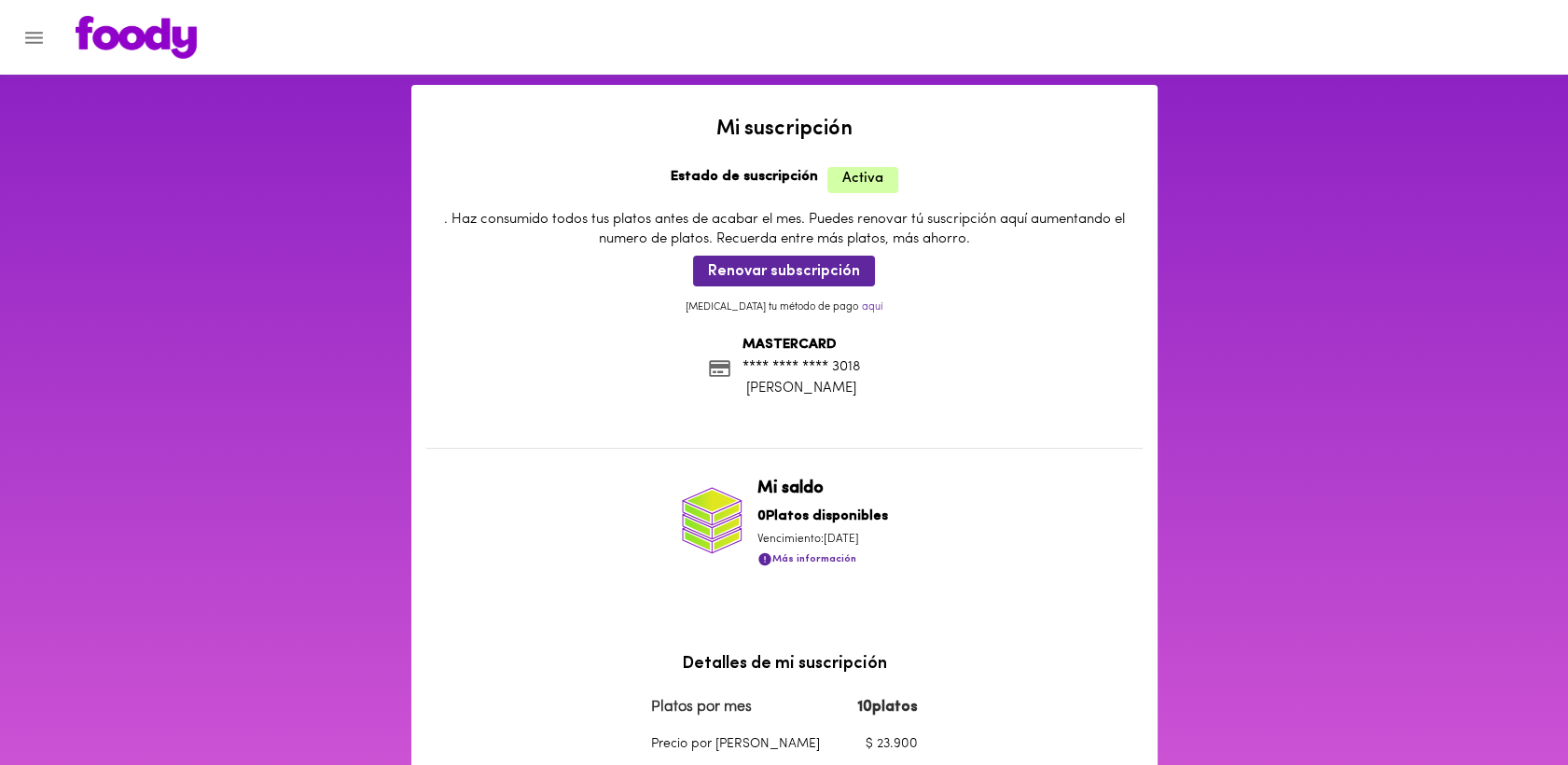 scroll, scrollTop: 0, scrollLeft: 0, axis: both 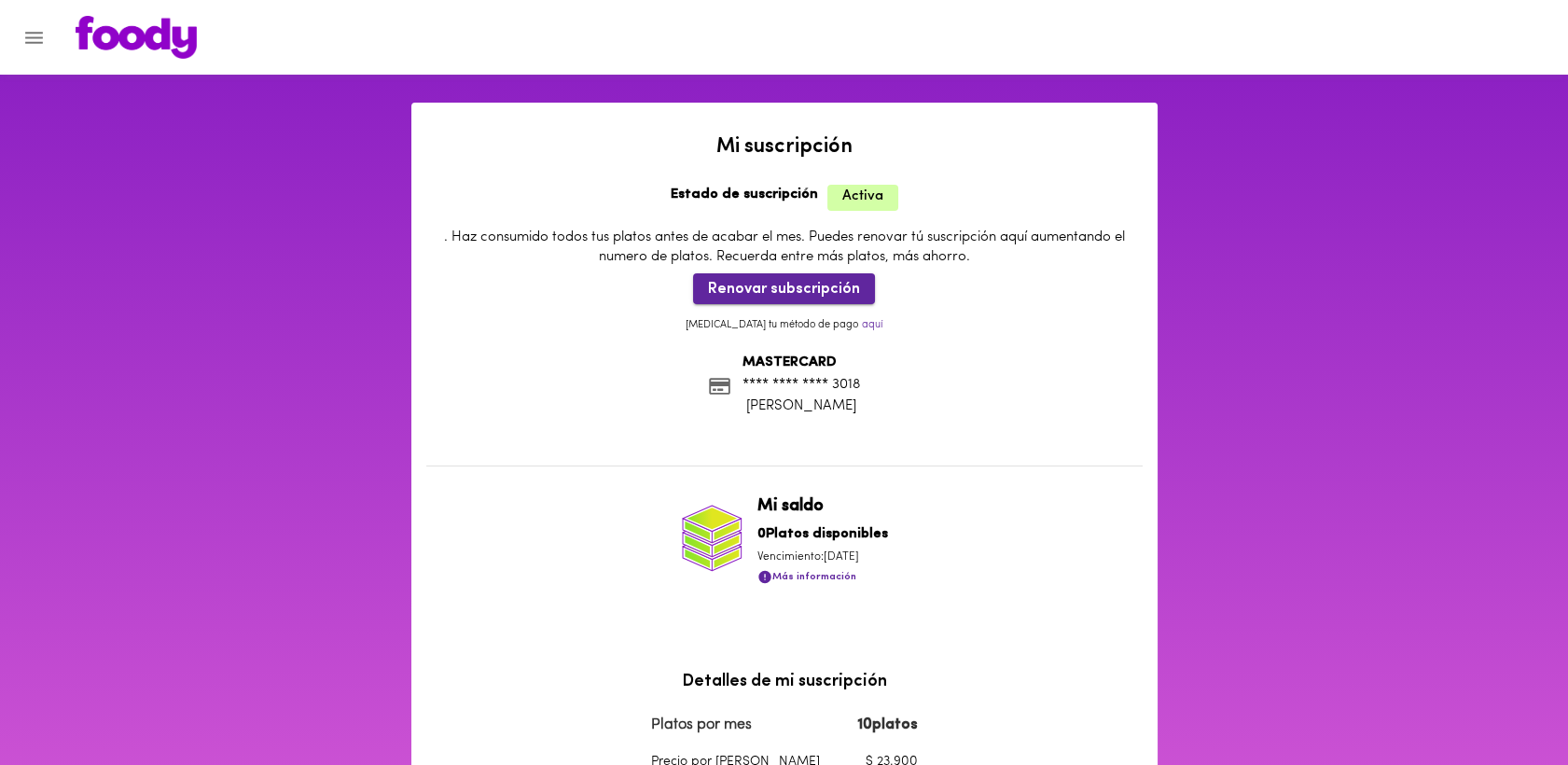 click on "Renovar subscripción" at bounding box center [784, 289] 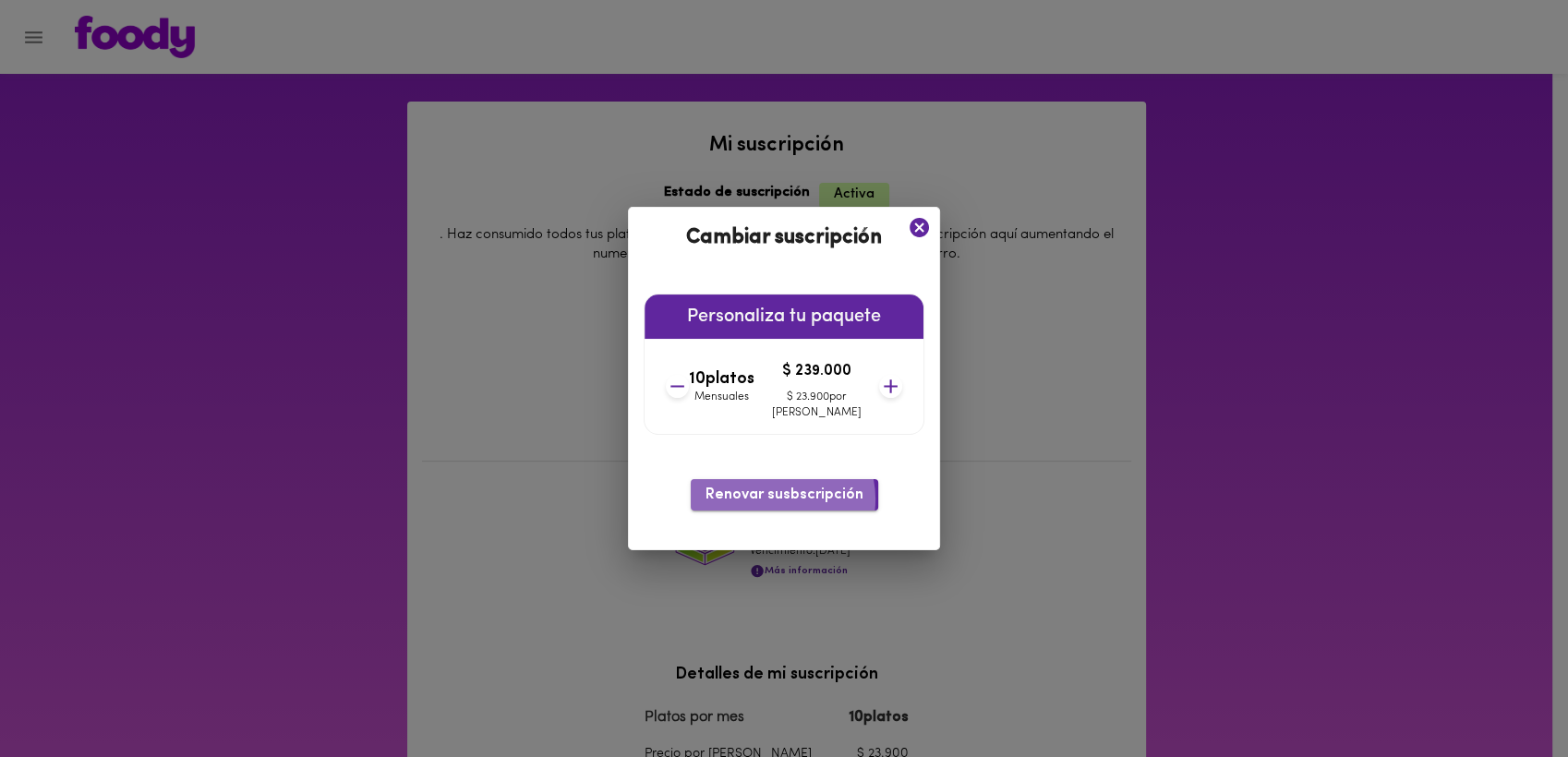 click on "Renovar susbscripción" at bounding box center (784, 495) 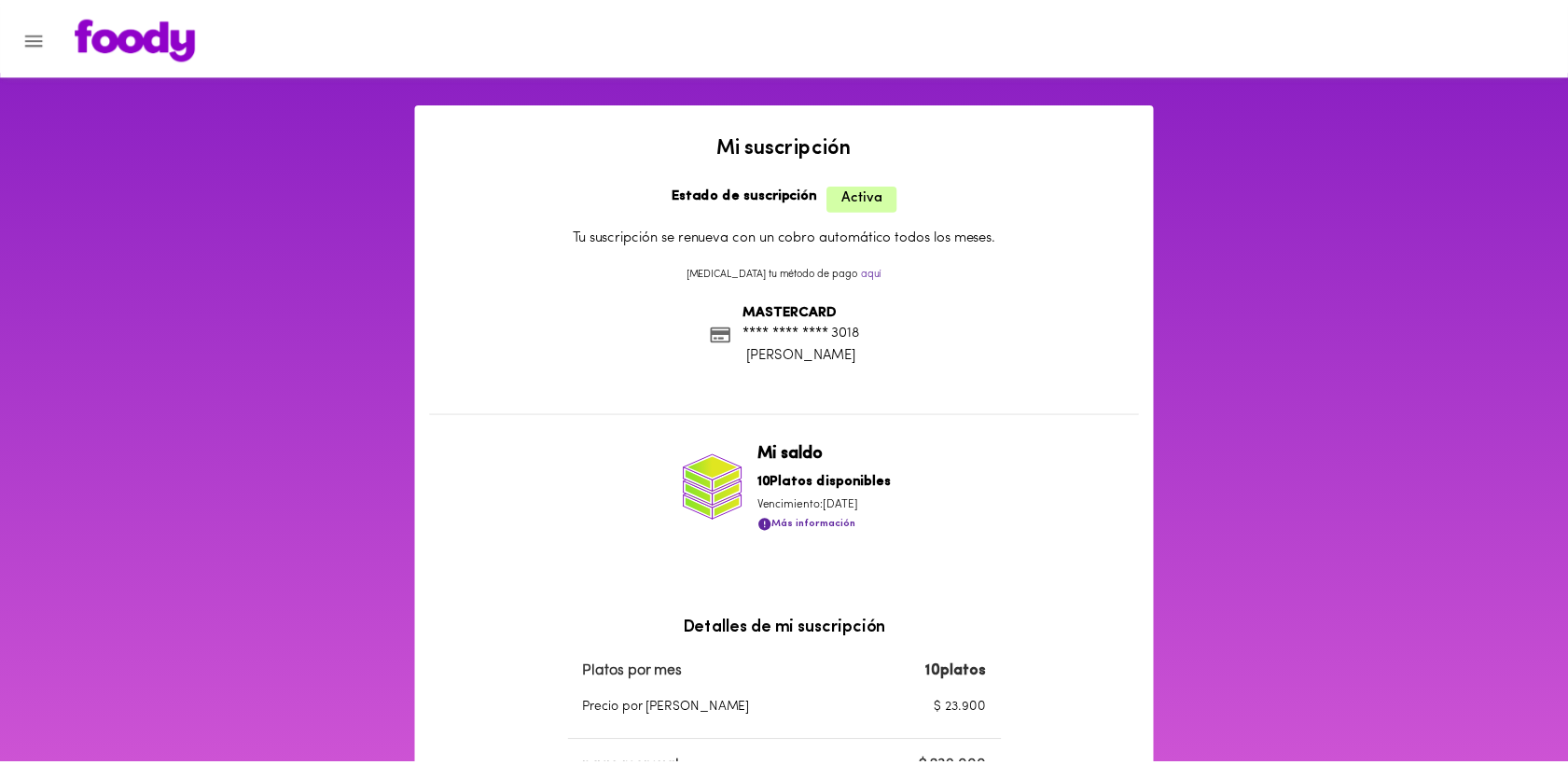 scroll, scrollTop: 0, scrollLeft: 0, axis: both 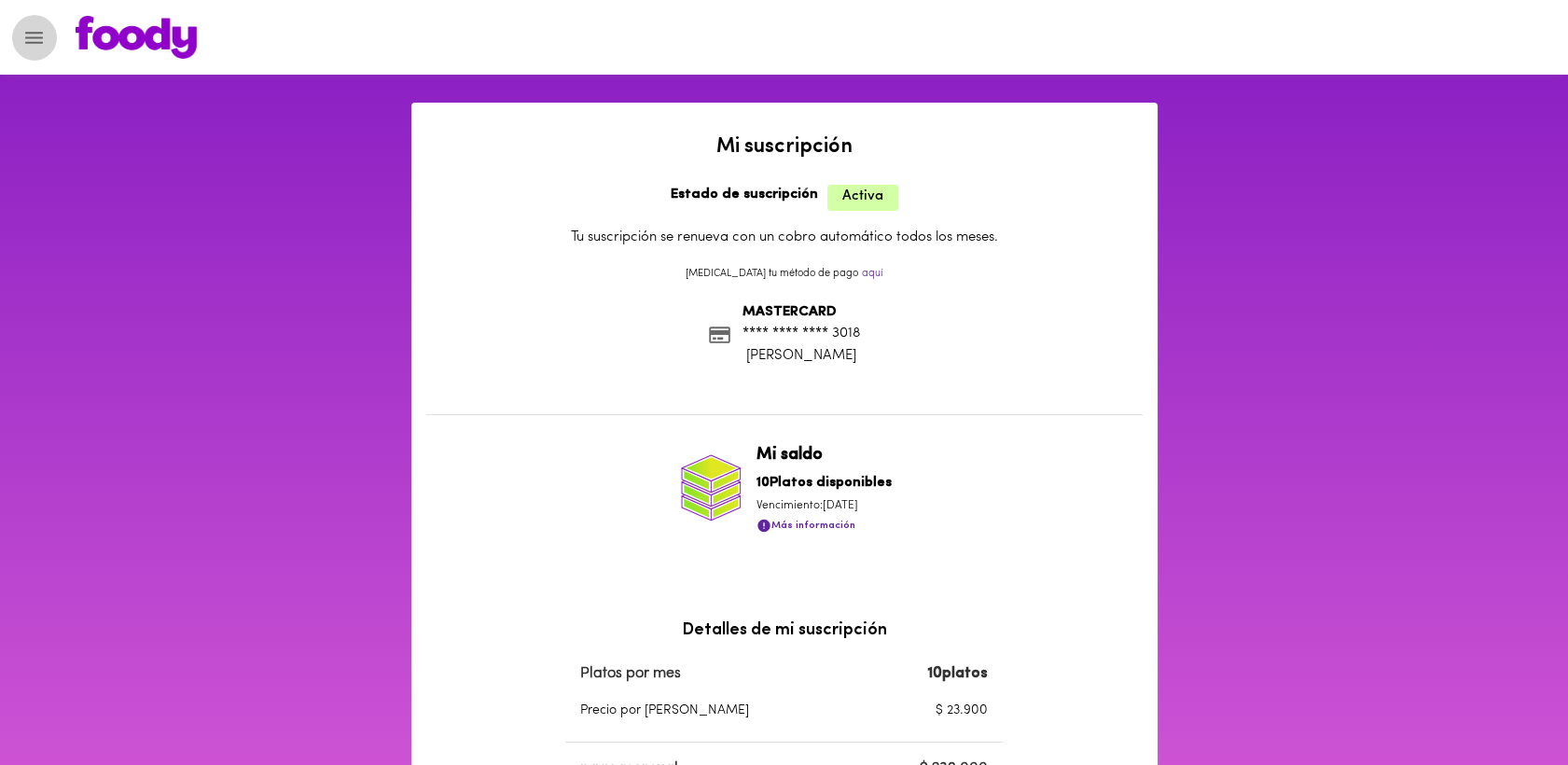 click 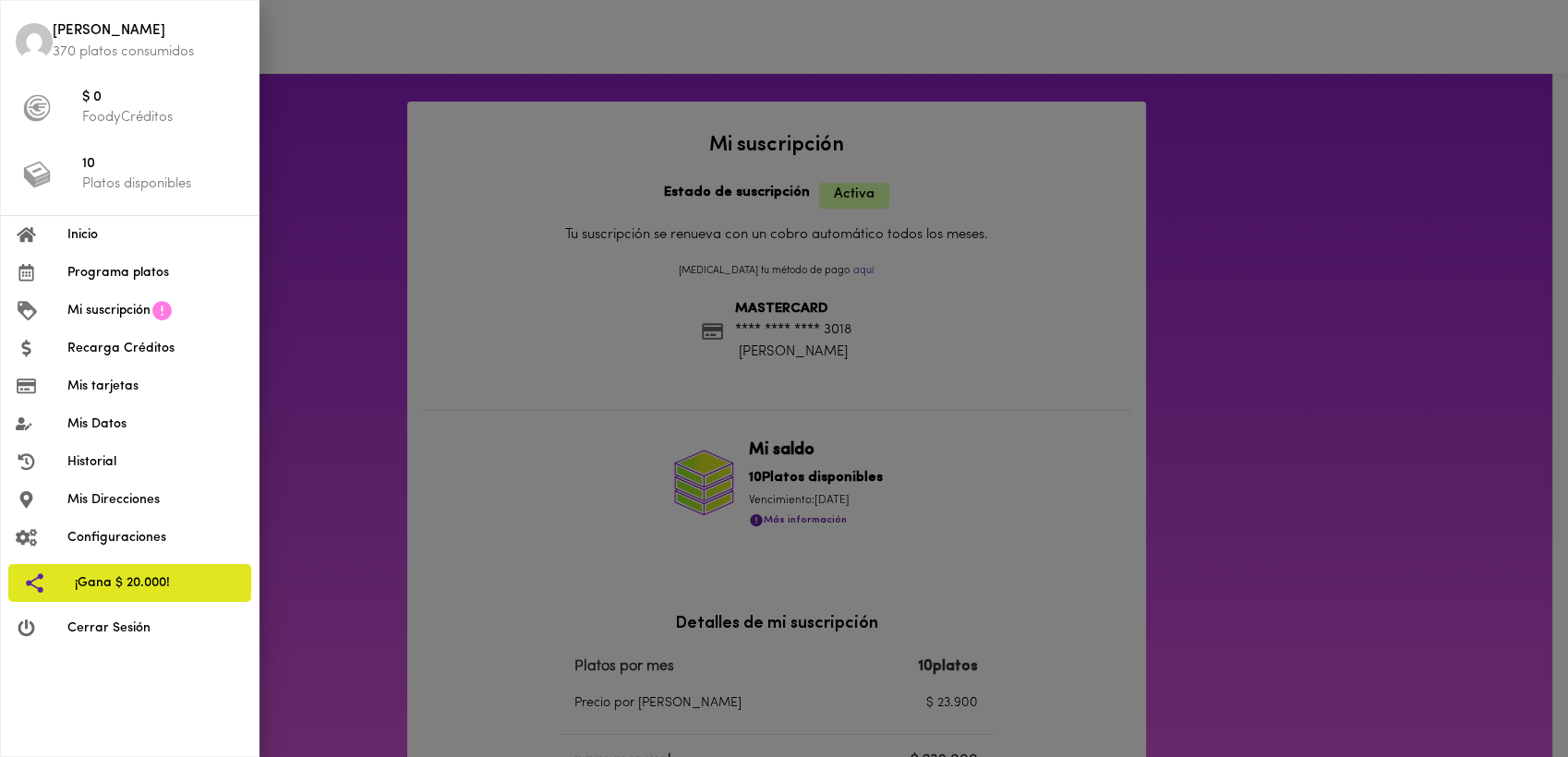 click on "Programa platos" at bounding box center (155, 272) 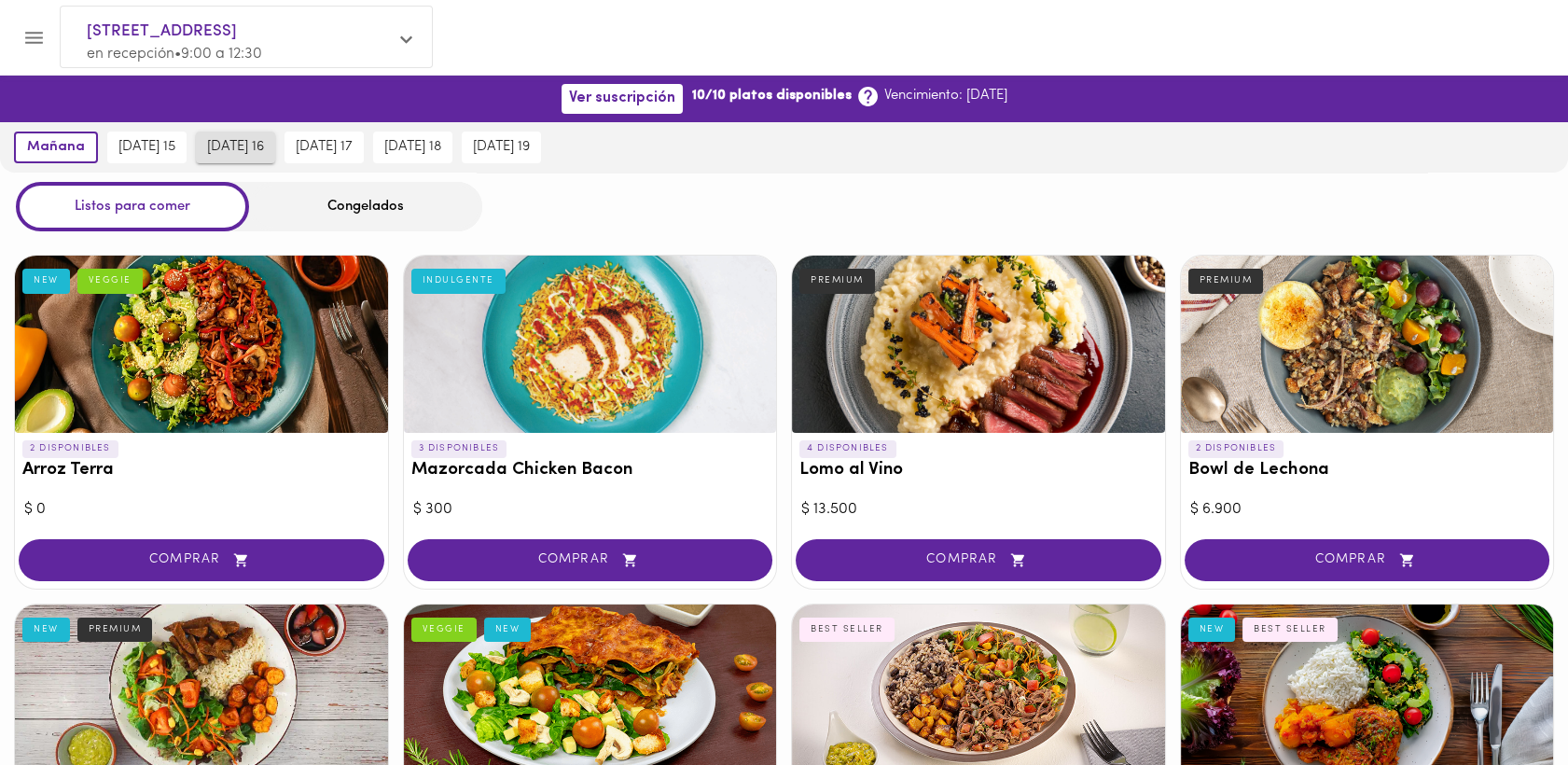 click on "miércoles 16" at bounding box center [235, 147] 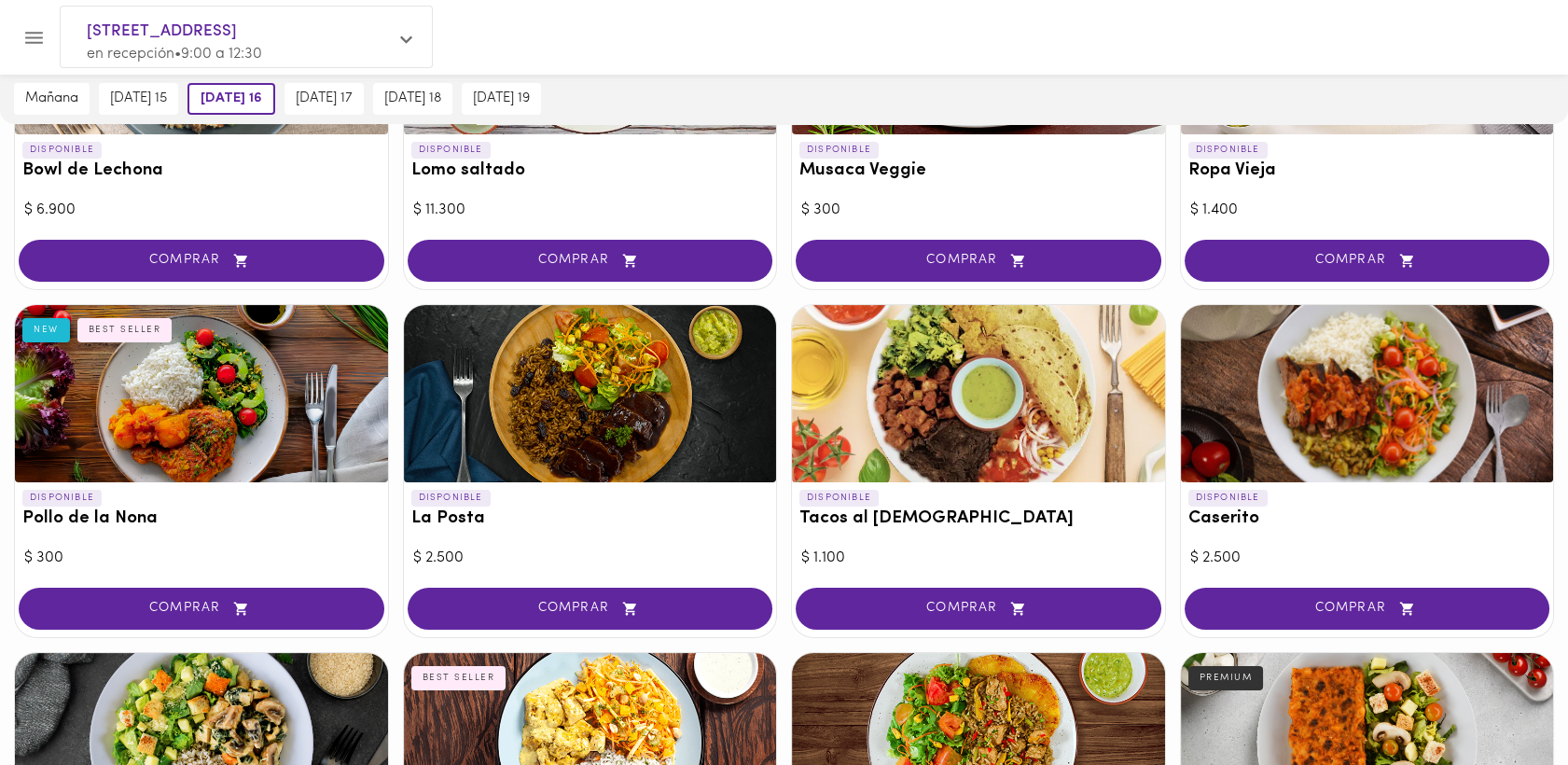 scroll, scrollTop: 614, scrollLeft: 0, axis: vertical 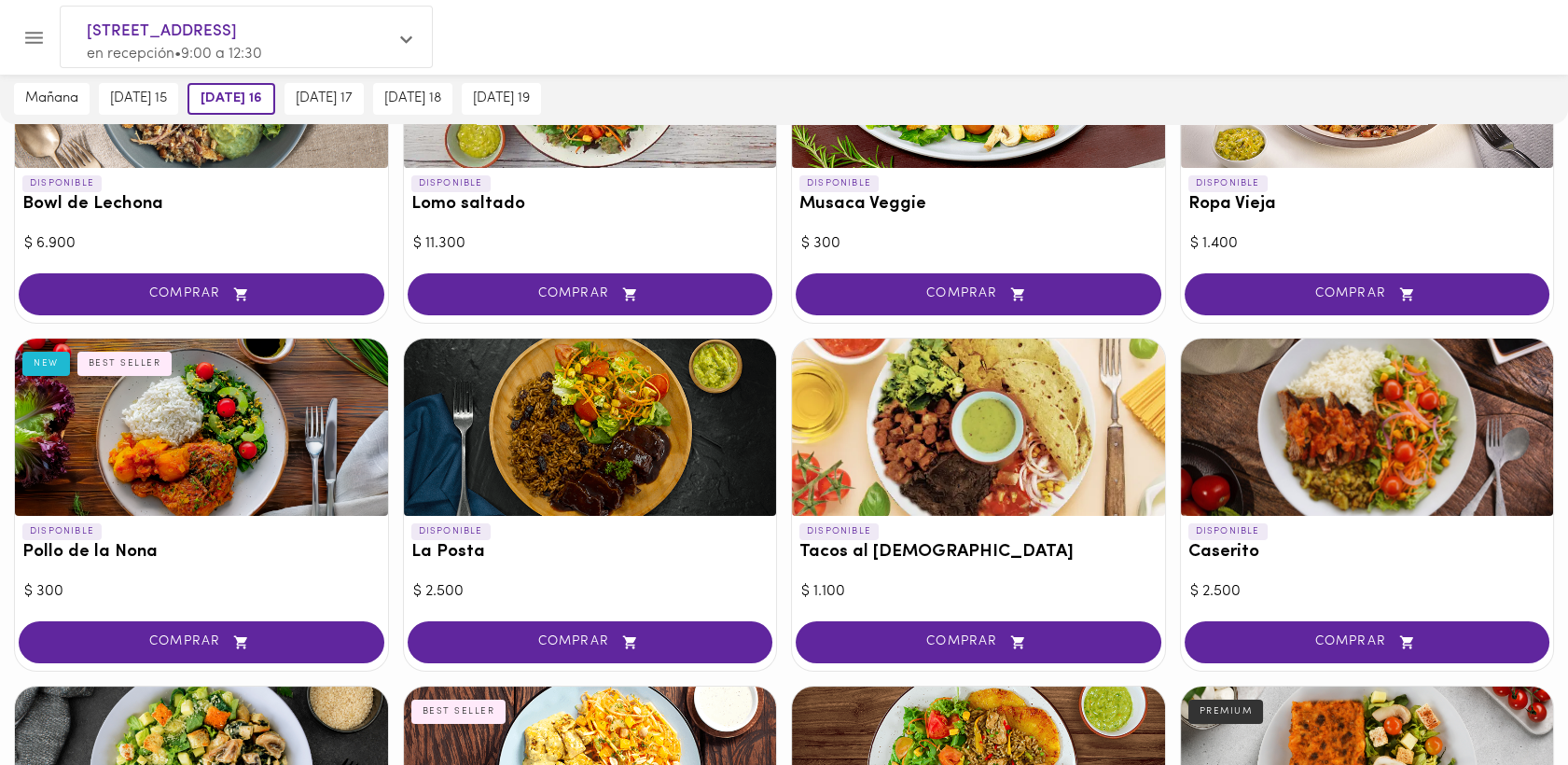 type 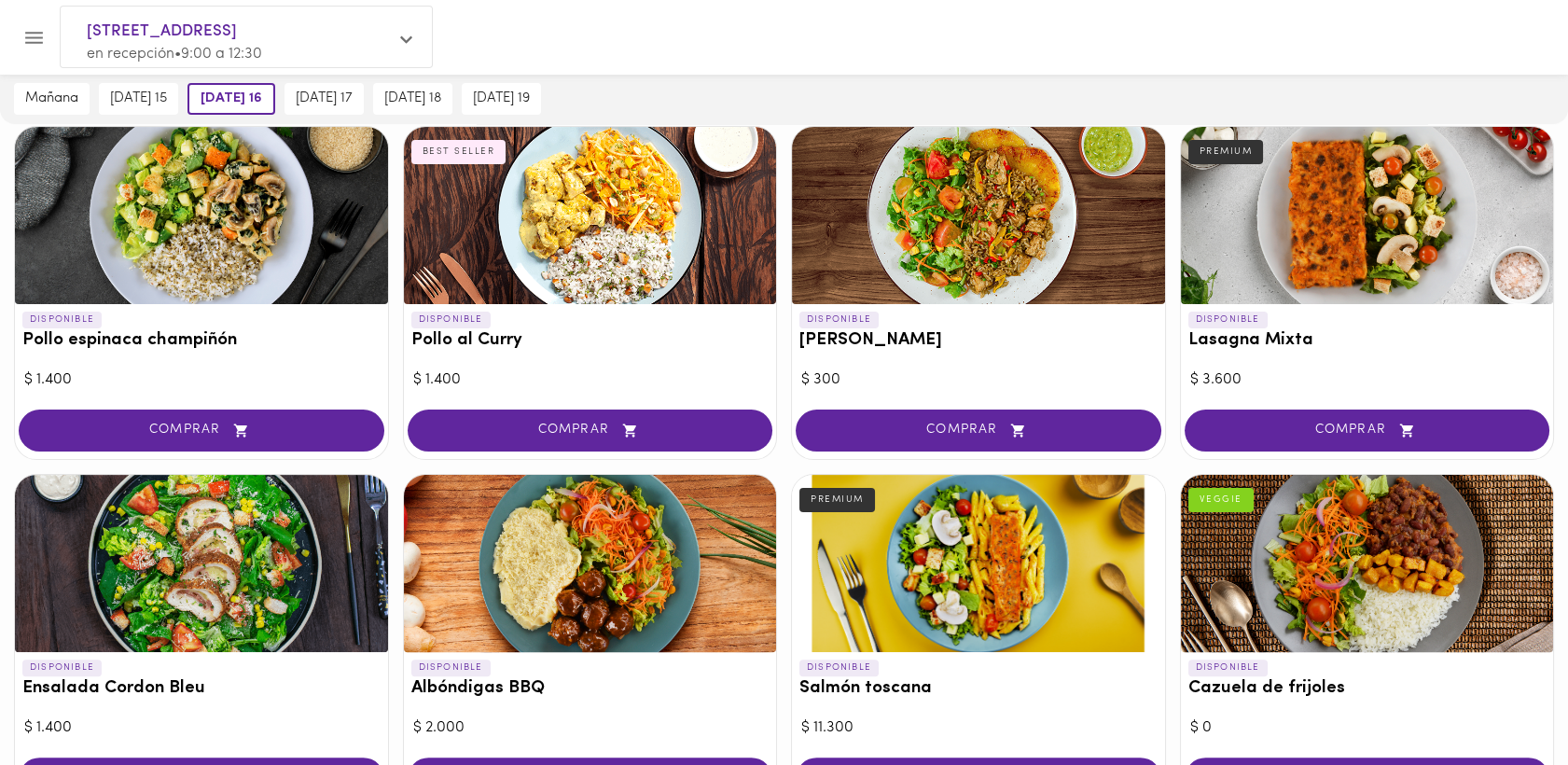 scroll, scrollTop: 1198, scrollLeft: 0, axis: vertical 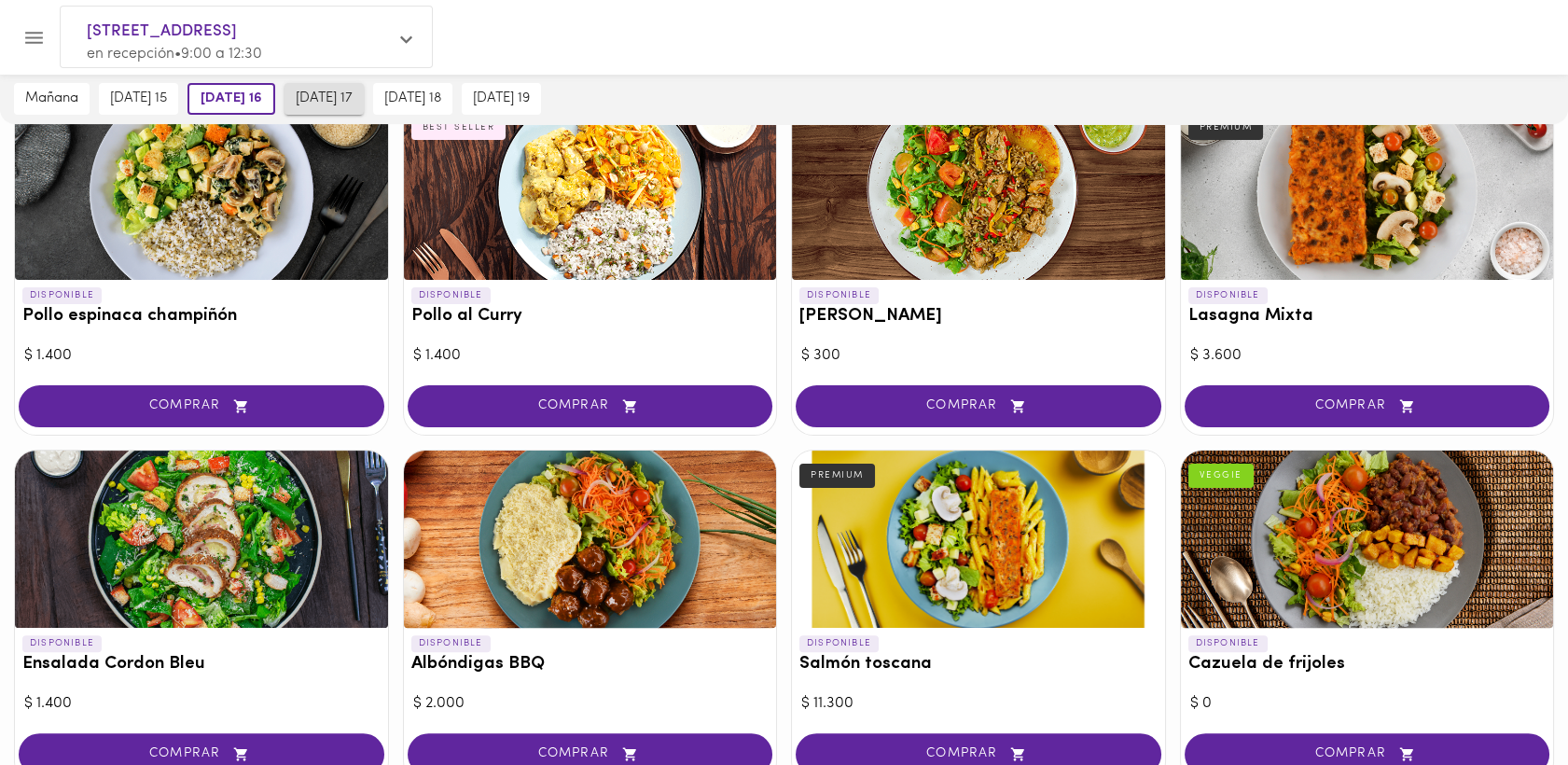 click on "jueves 17" at bounding box center [324, 99] 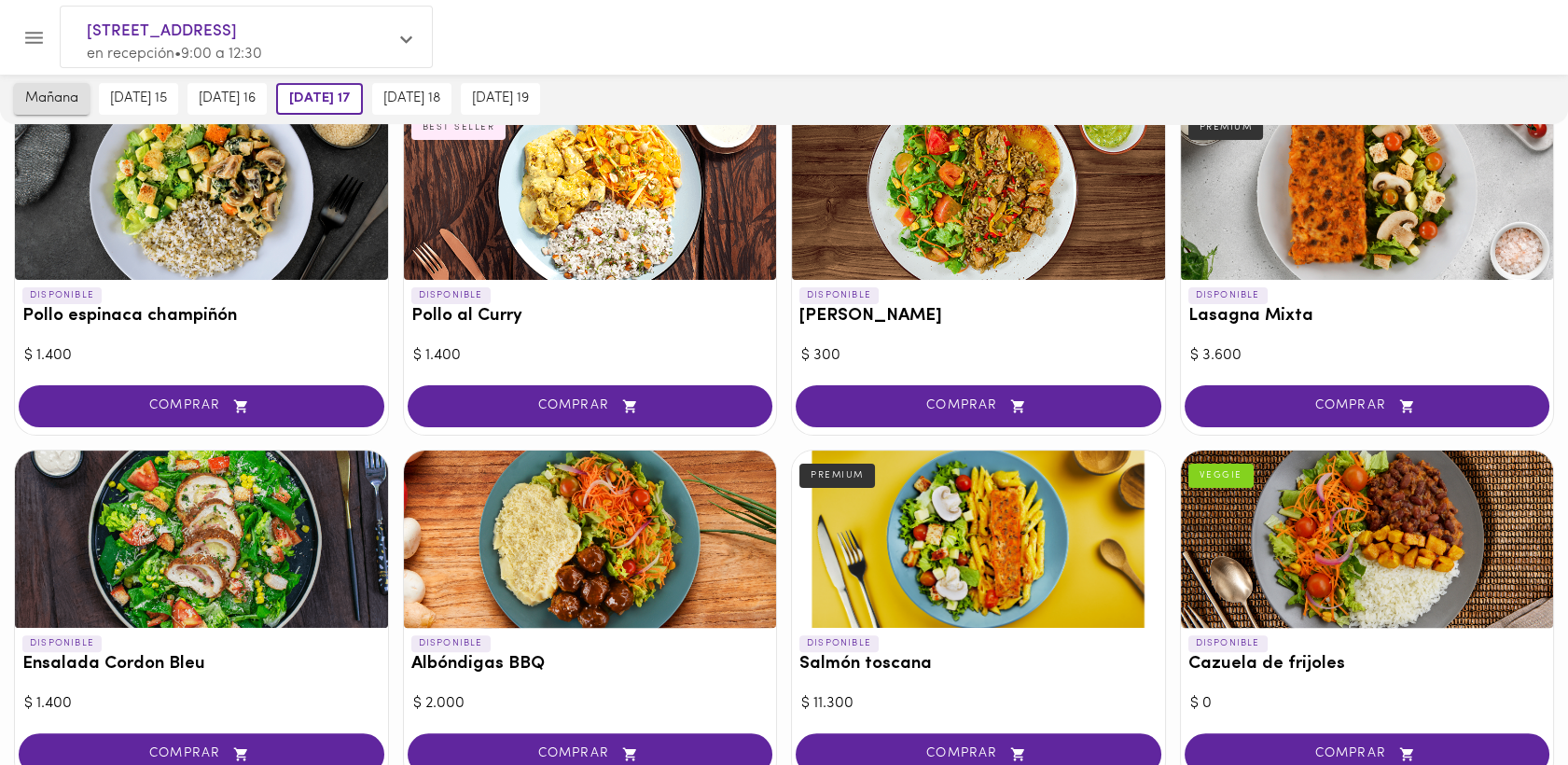 click on "mañana" at bounding box center [51, 99] 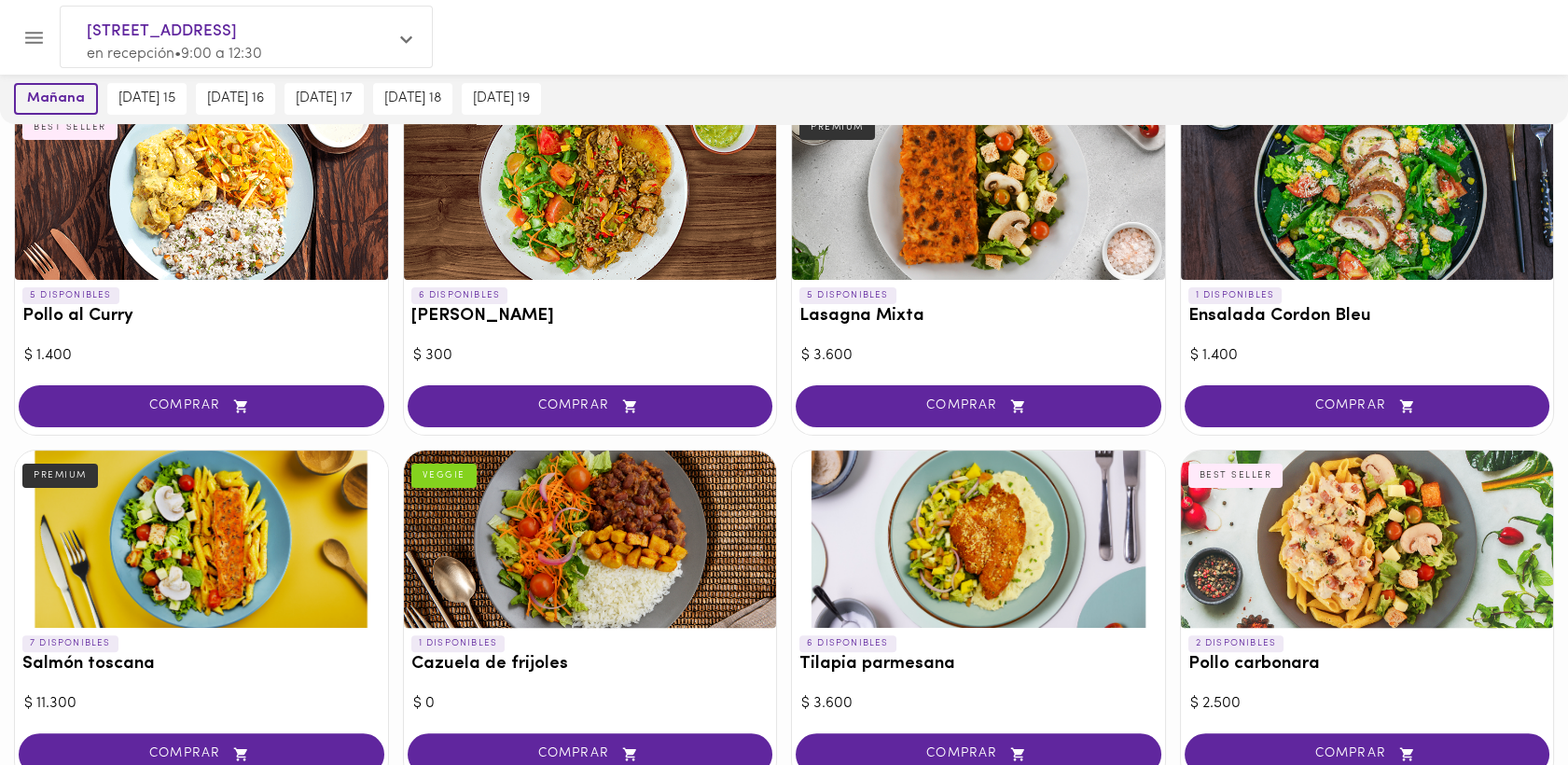 scroll, scrollTop: 851, scrollLeft: 0, axis: vertical 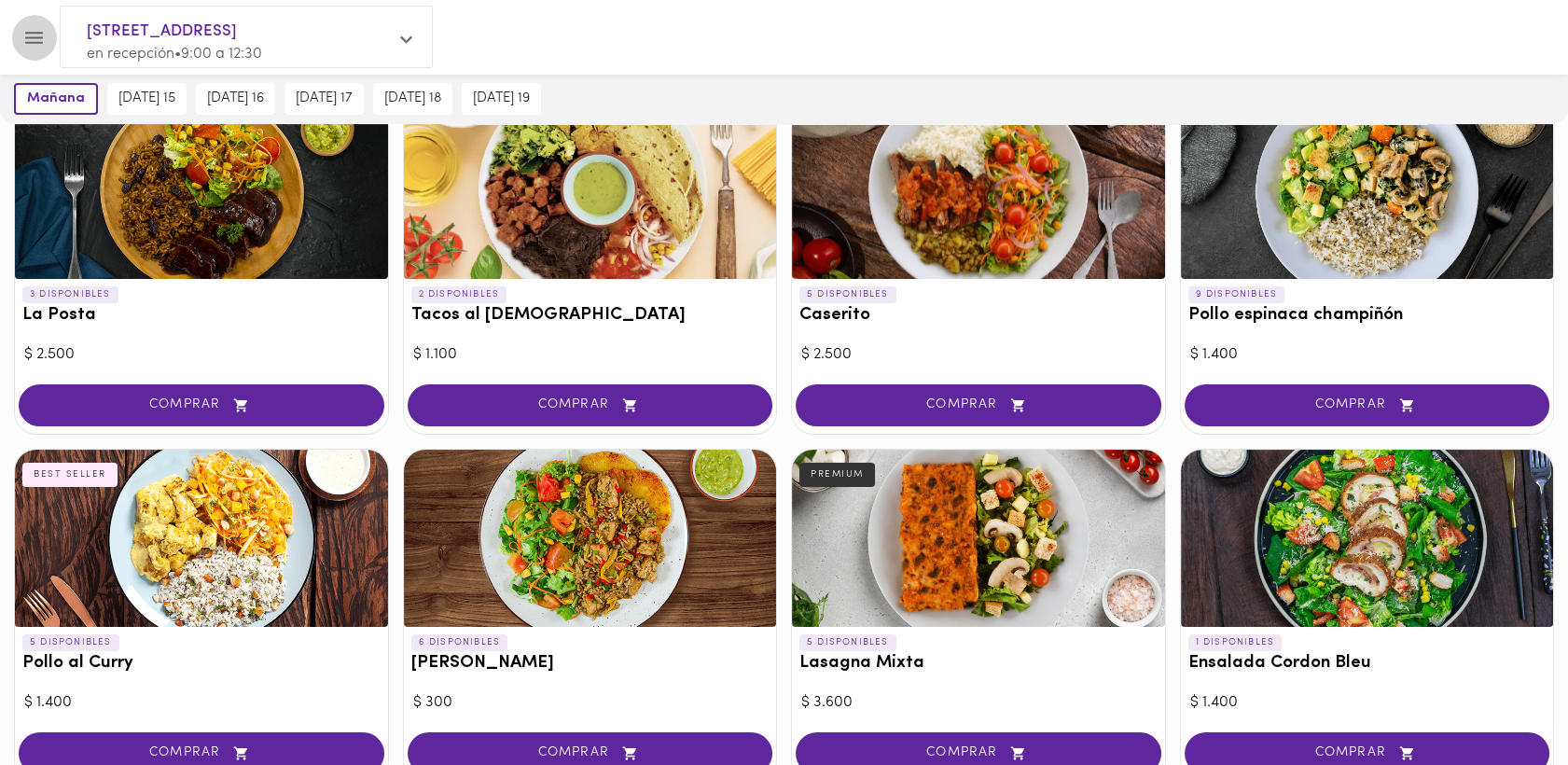 click at bounding box center [34, 37] 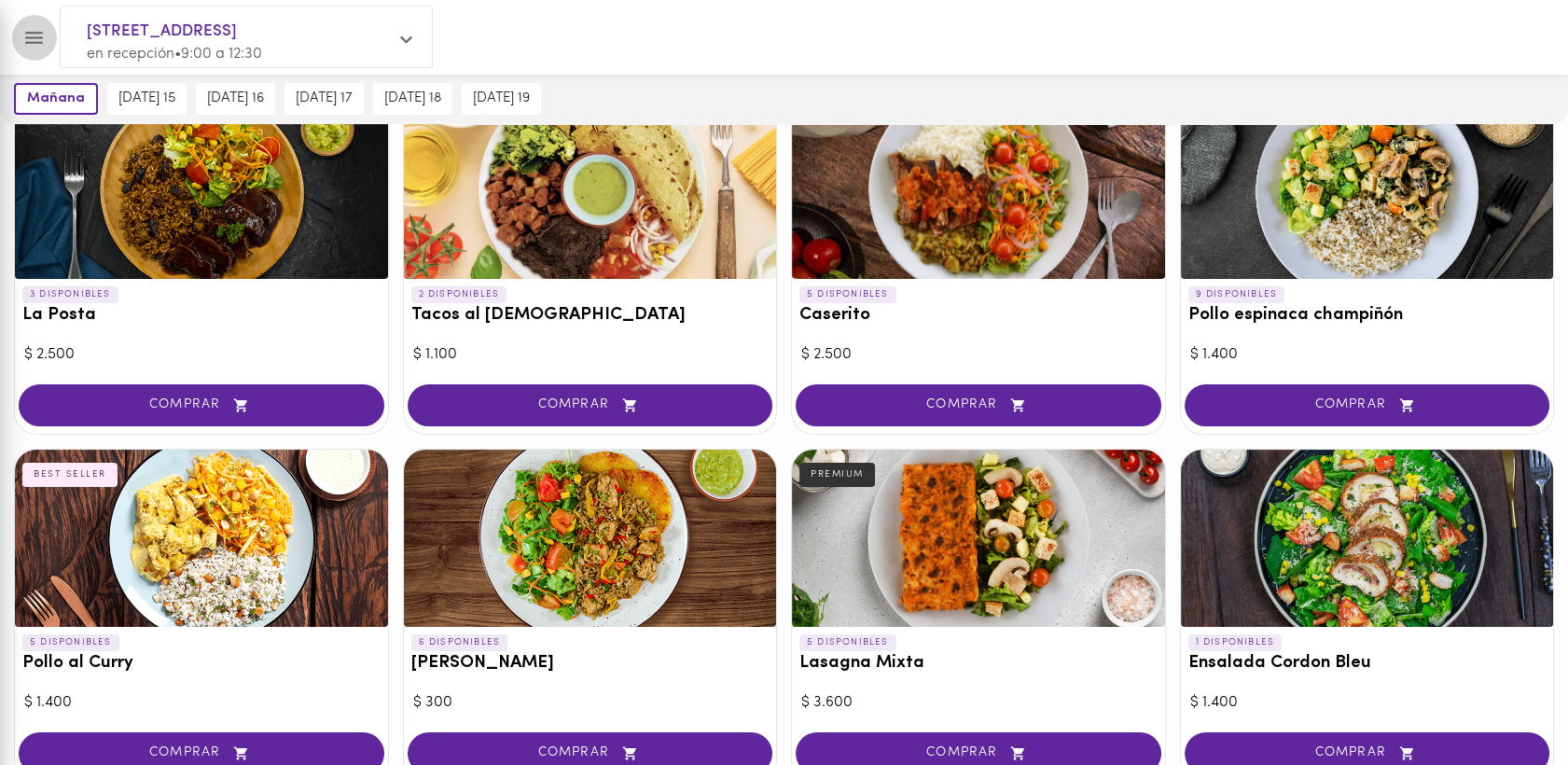 type 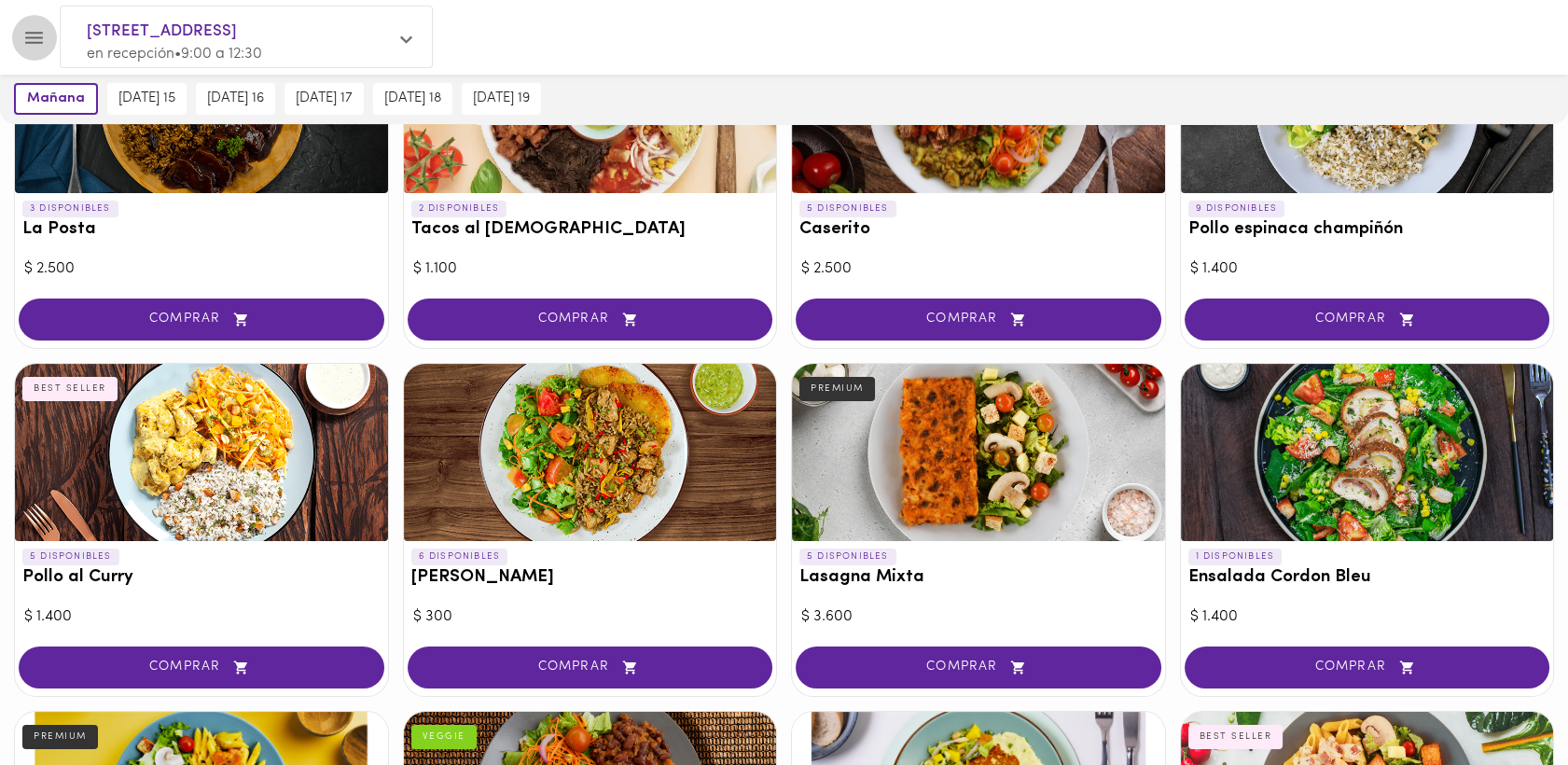 scroll, scrollTop: 644, scrollLeft: 0, axis: vertical 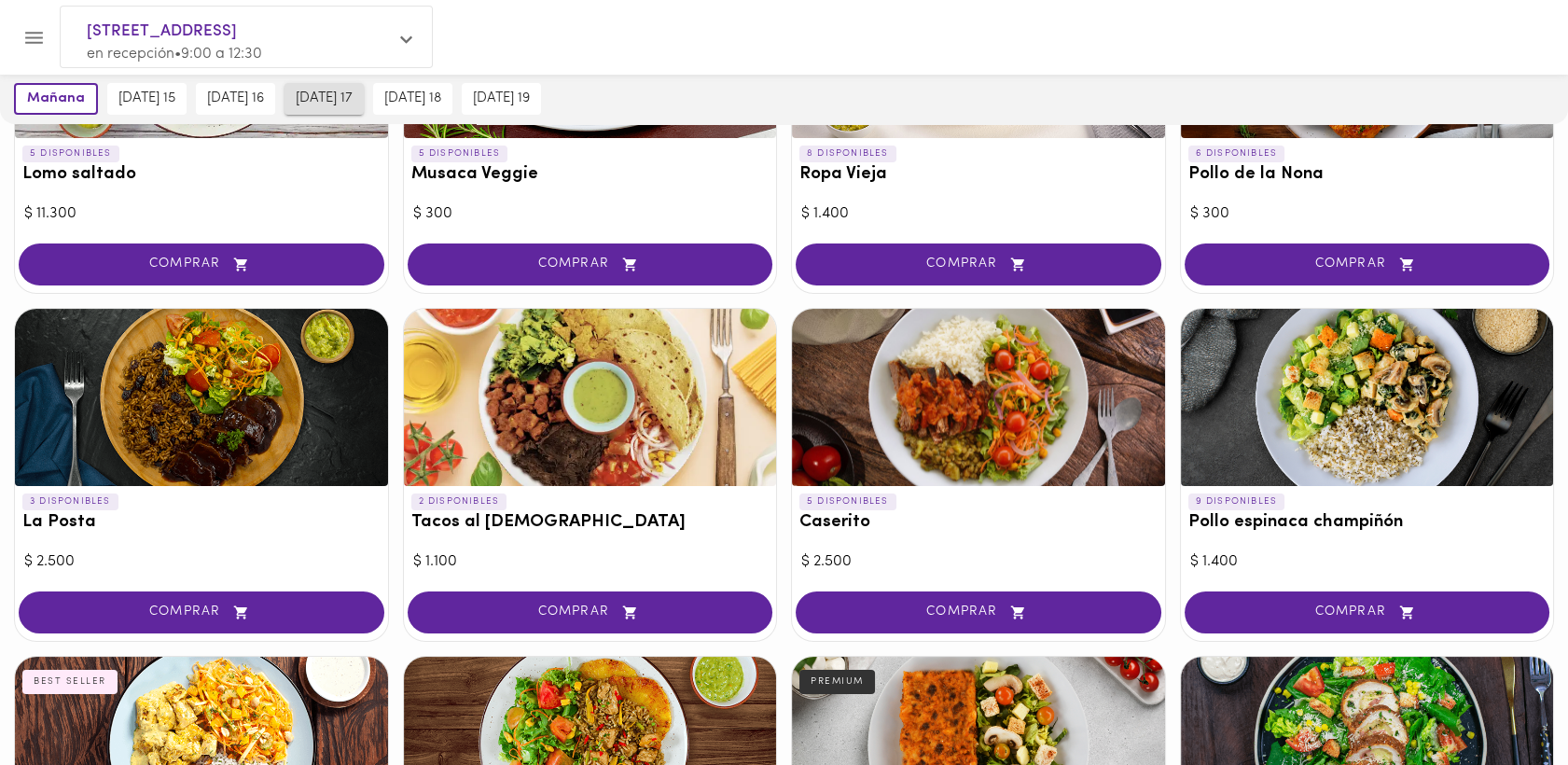 click on "jueves 17" at bounding box center (324, 99) 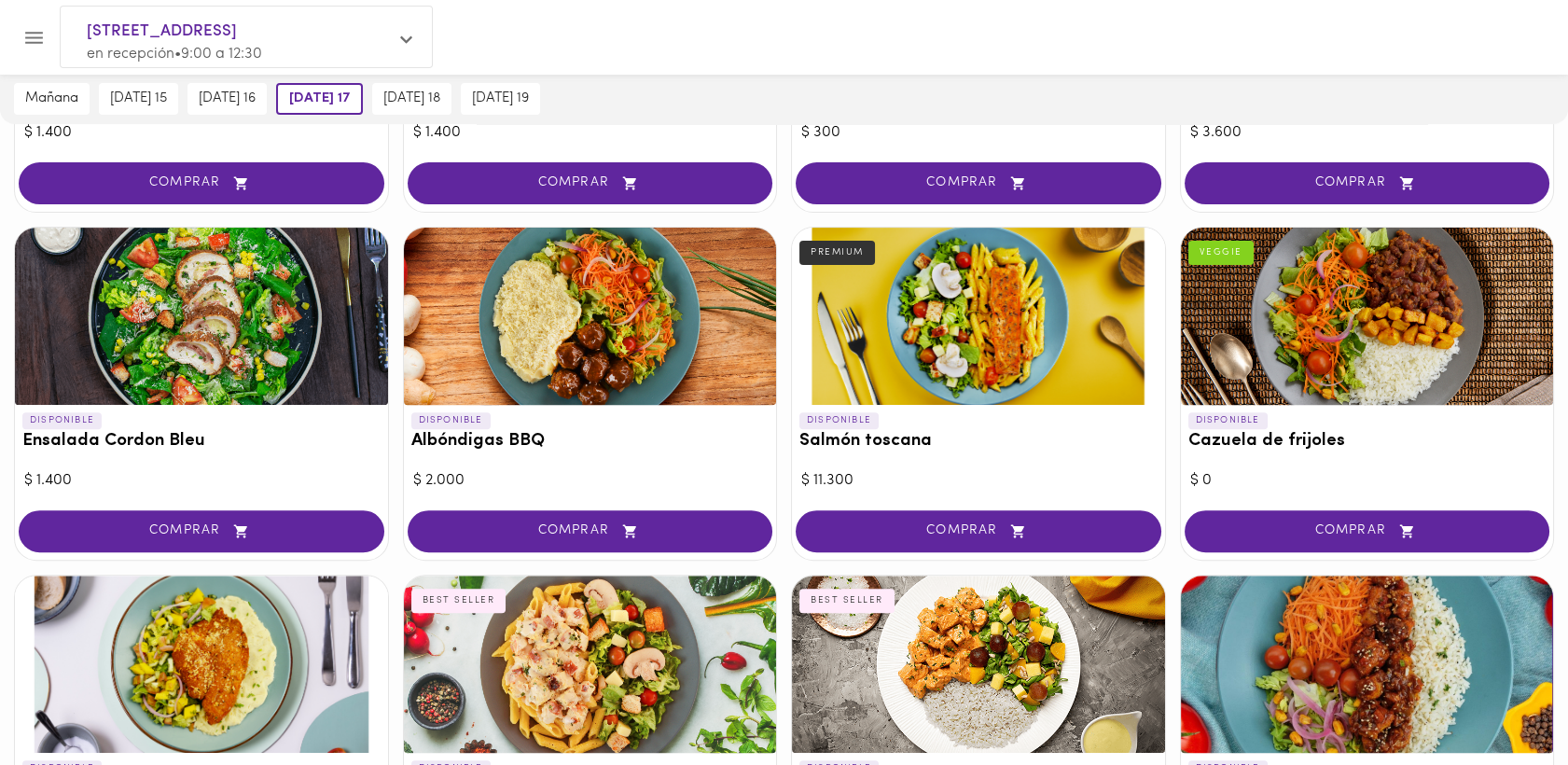 scroll, scrollTop: 1406, scrollLeft: 0, axis: vertical 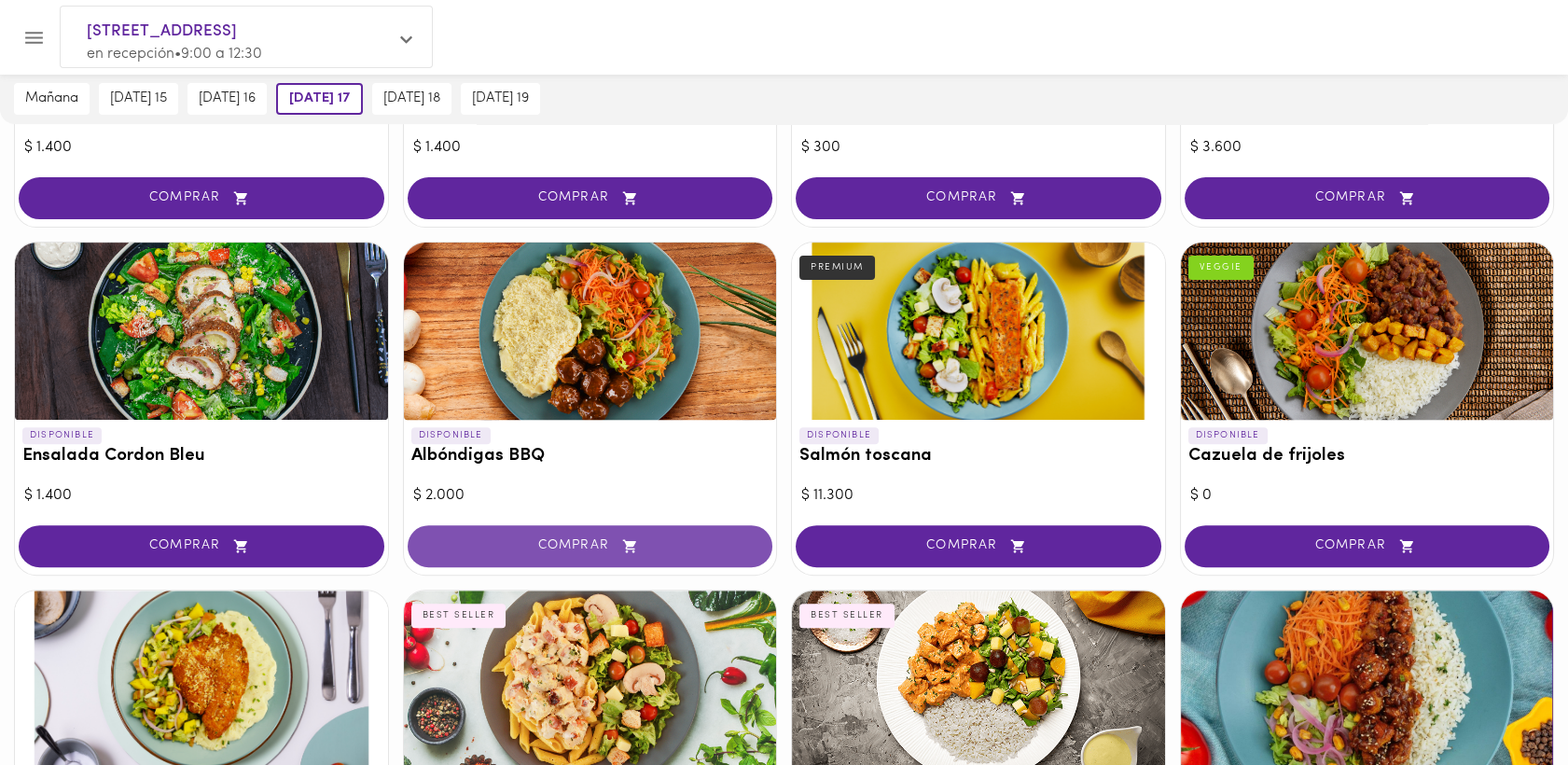 click on "COMPRAR" at bounding box center (590, 546) 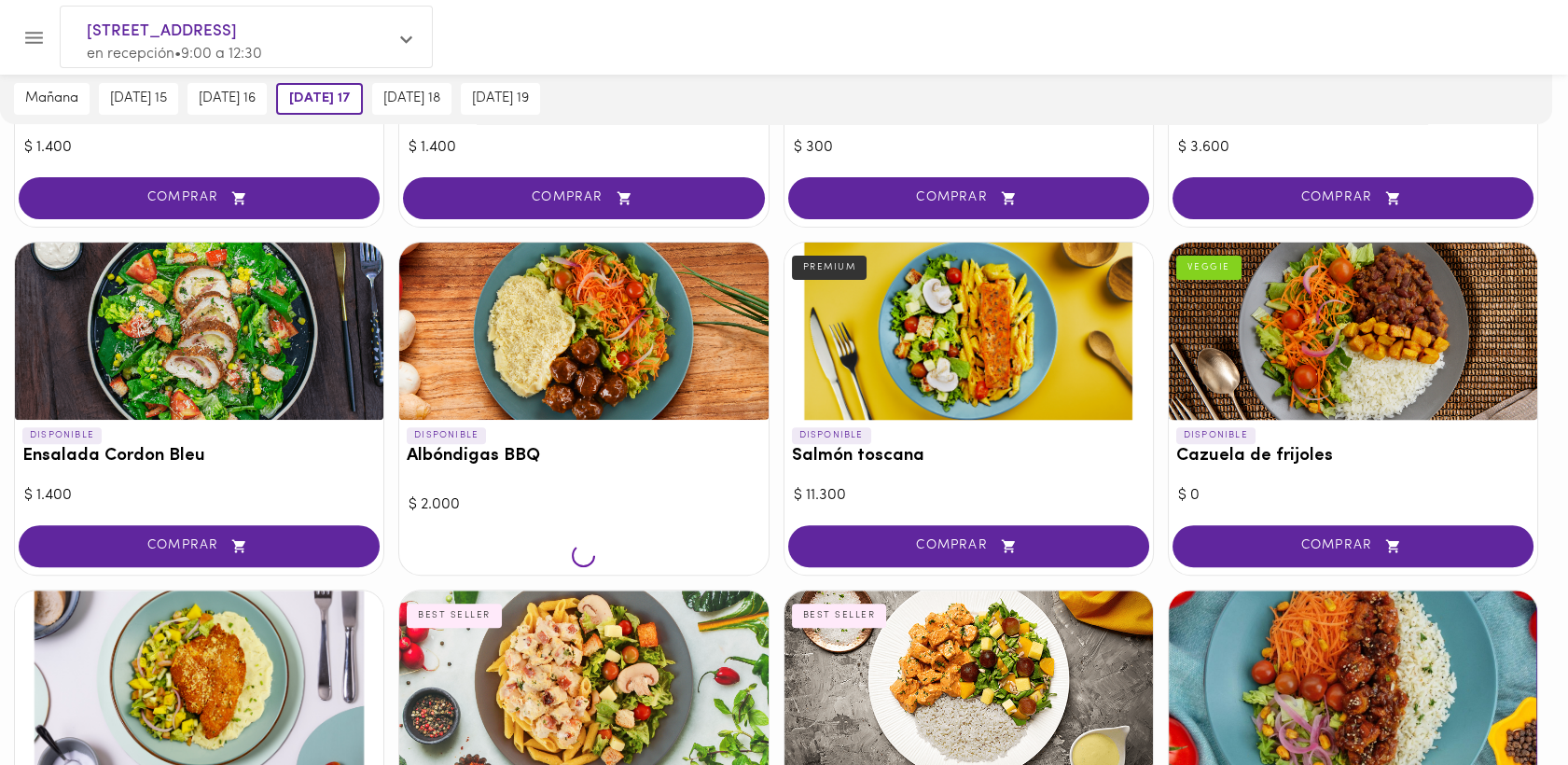 scroll, scrollTop: 1407, scrollLeft: 0, axis: vertical 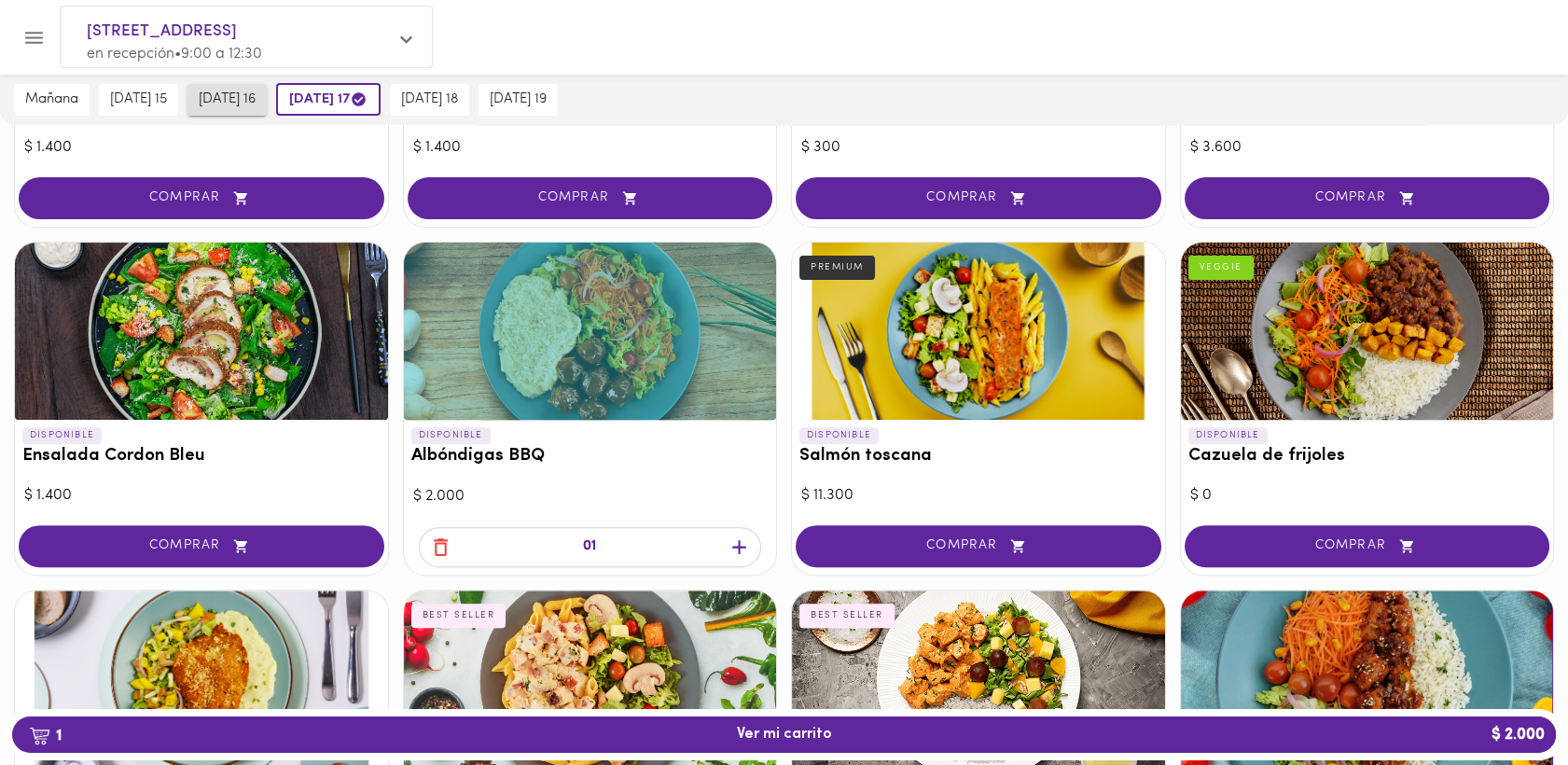 click on "miércoles 16" at bounding box center [227, 100] 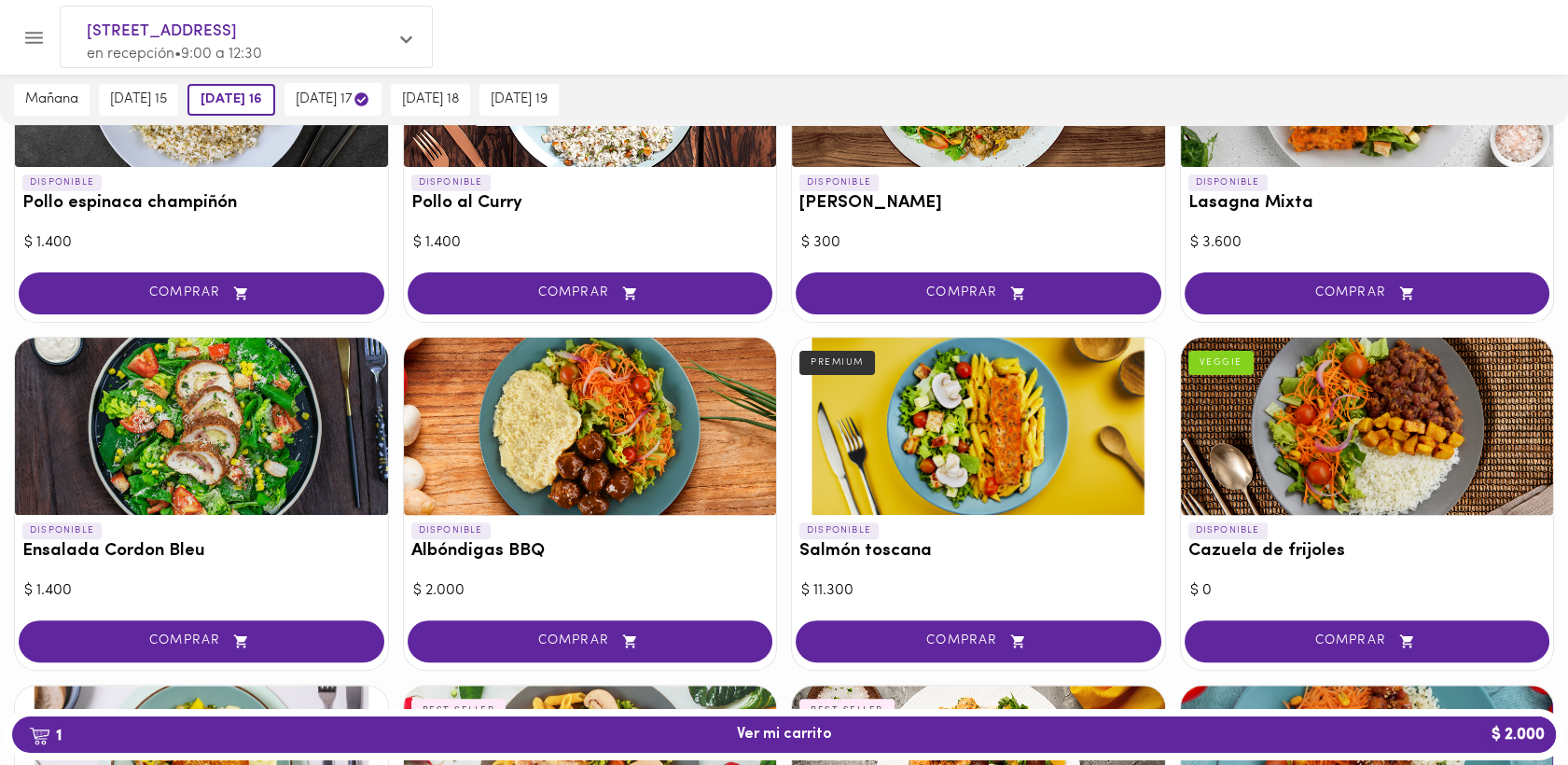 scroll, scrollTop: 1314, scrollLeft: 0, axis: vertical 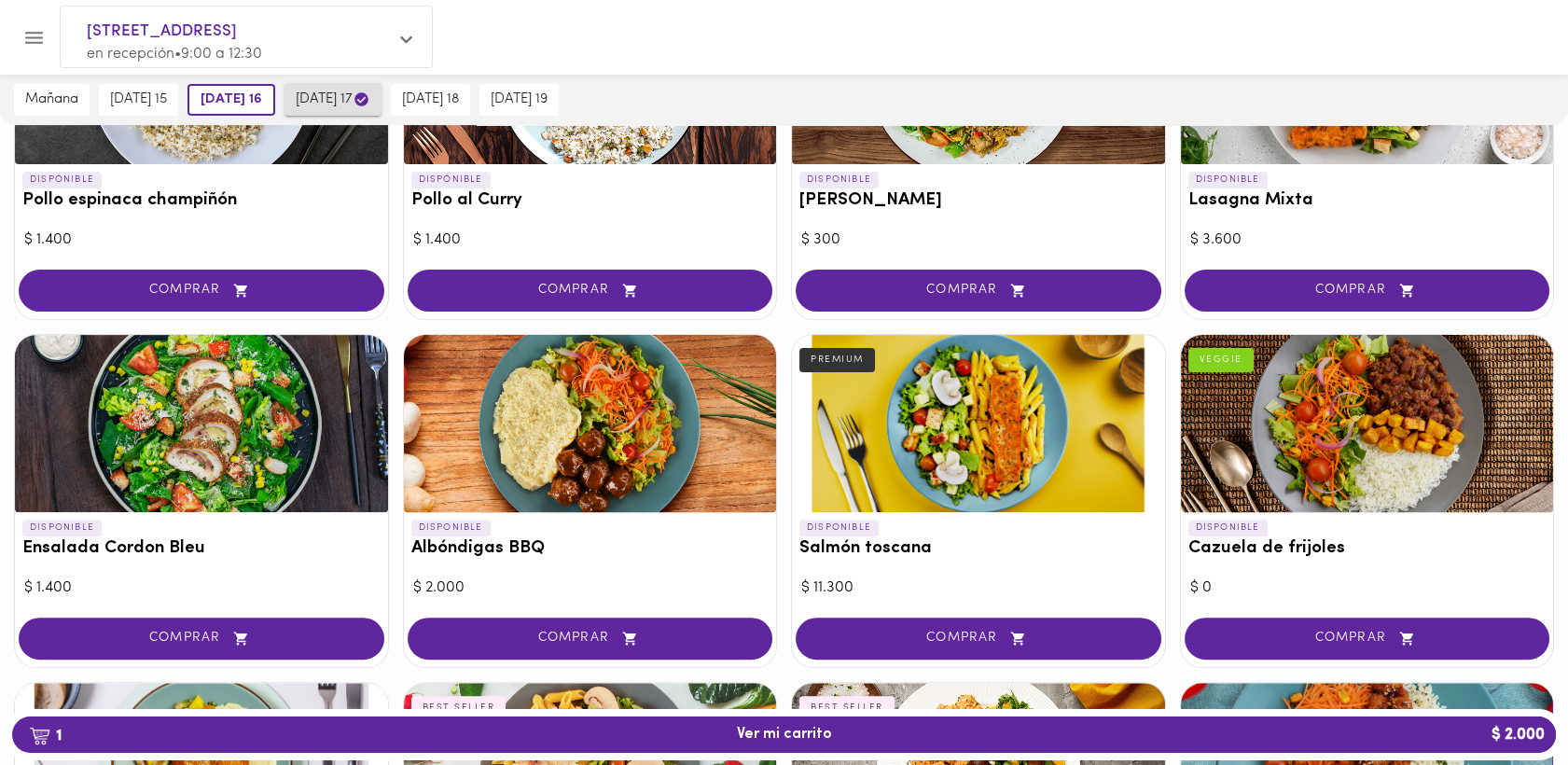 click on "jueves 17" at bounding box center (333, 99) 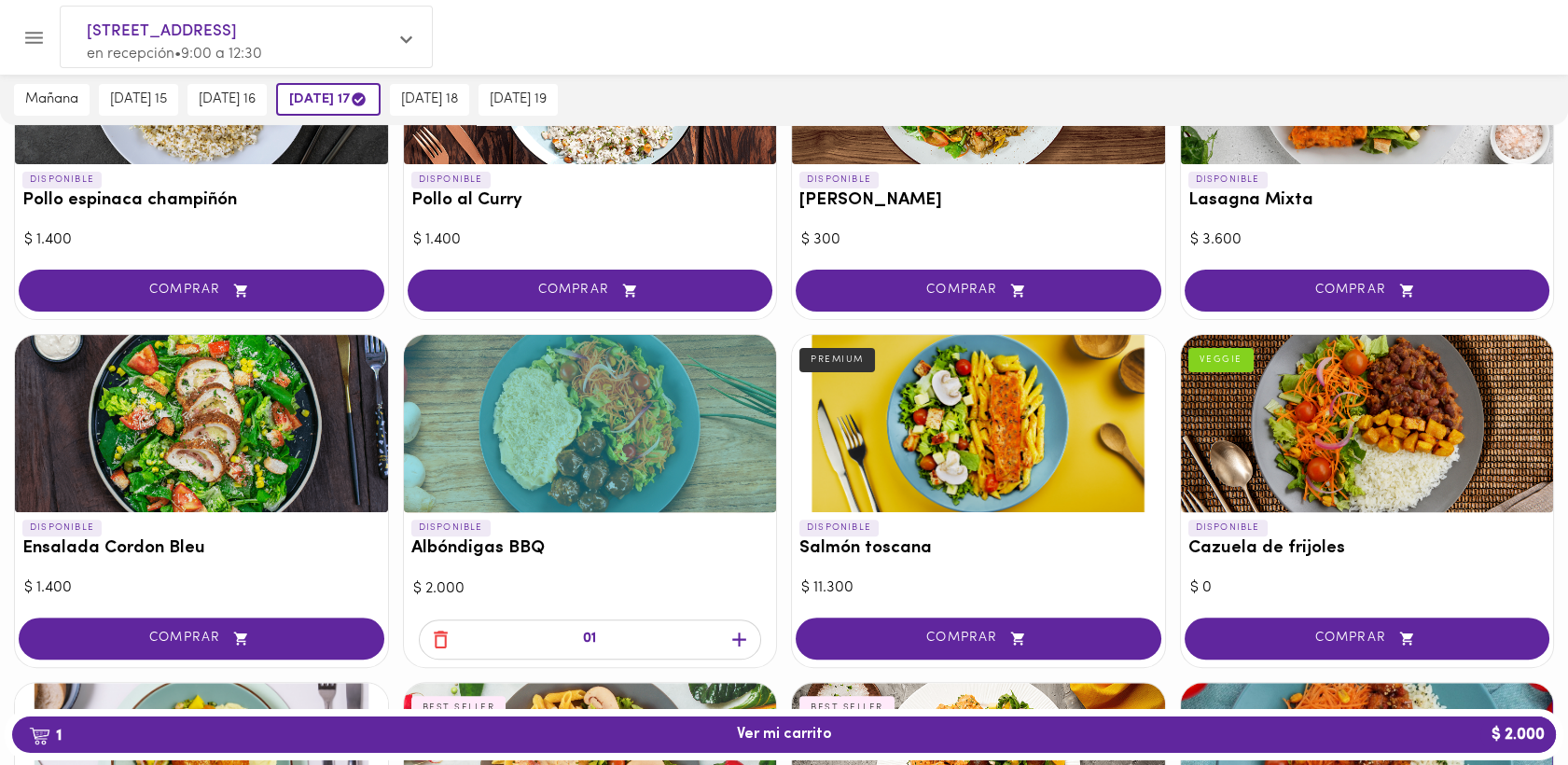 click 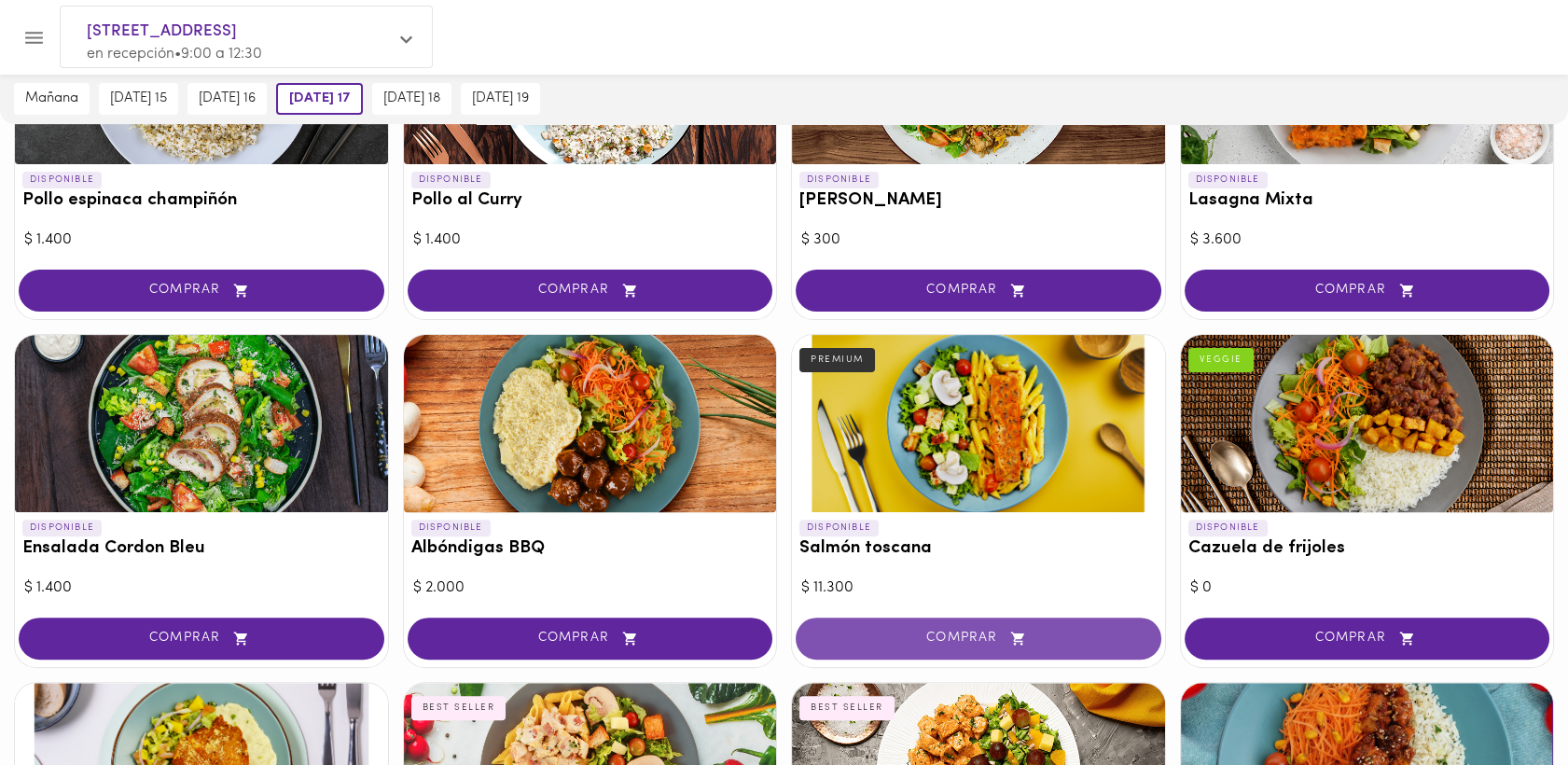 click on "COMPRAR" at bounding box center (978, 638) 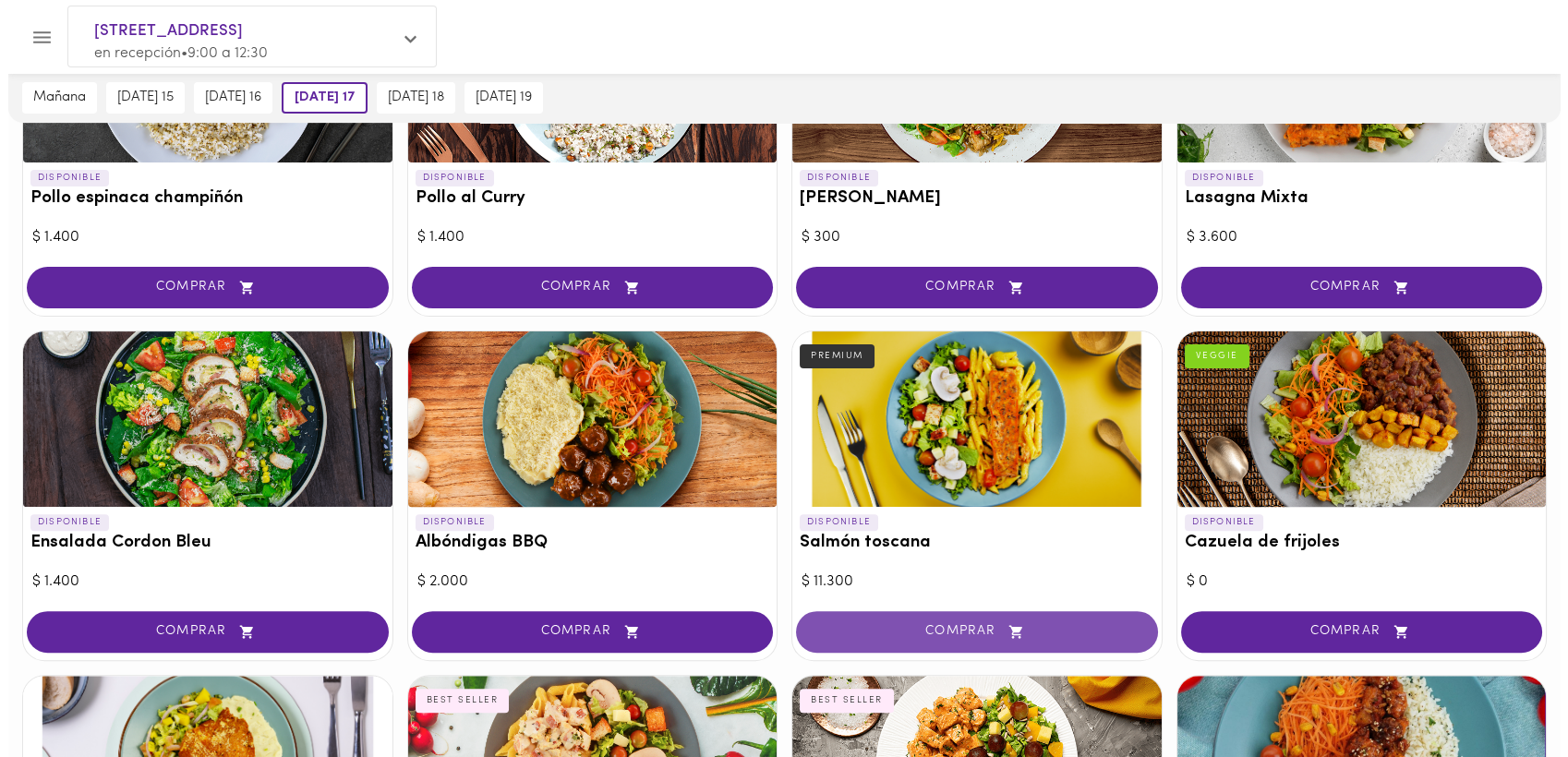 scroll, scrollTop: 1301, scrollLeft: 0, axis: vertical 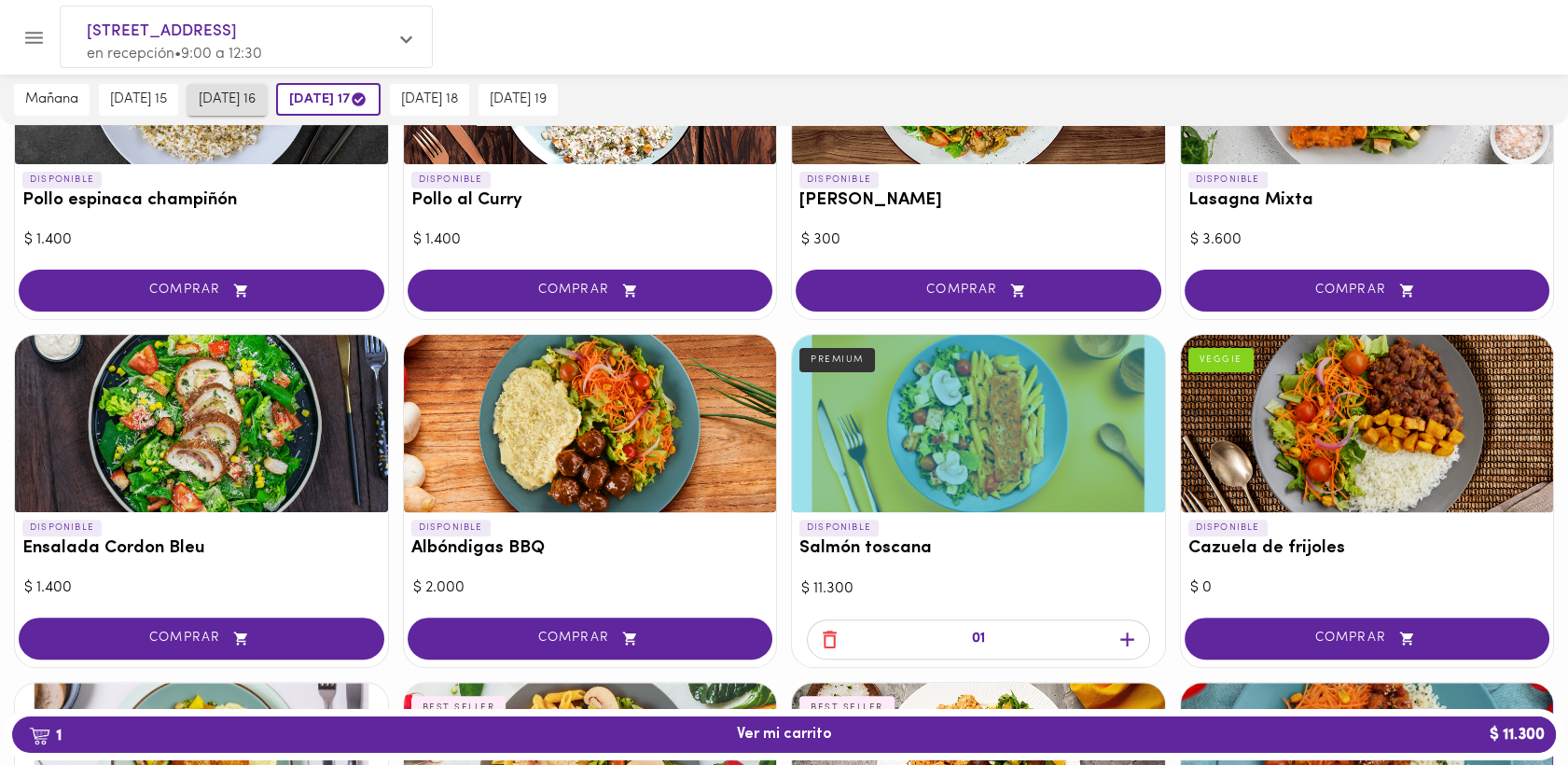 click on "miércoles 16" at bounding box center (227, 100) 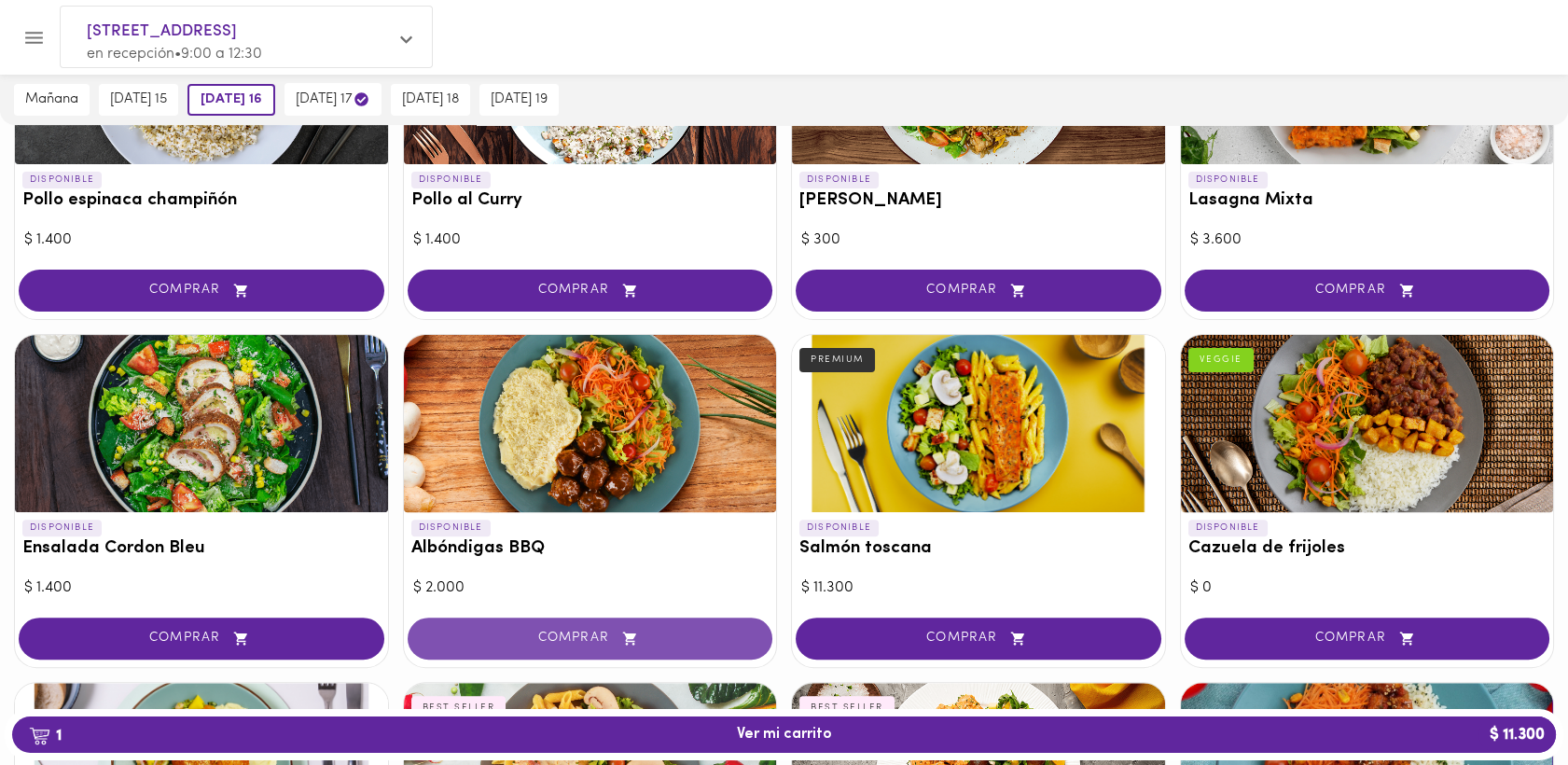 click on "COMPRAR" at bounding box center (590, 638) 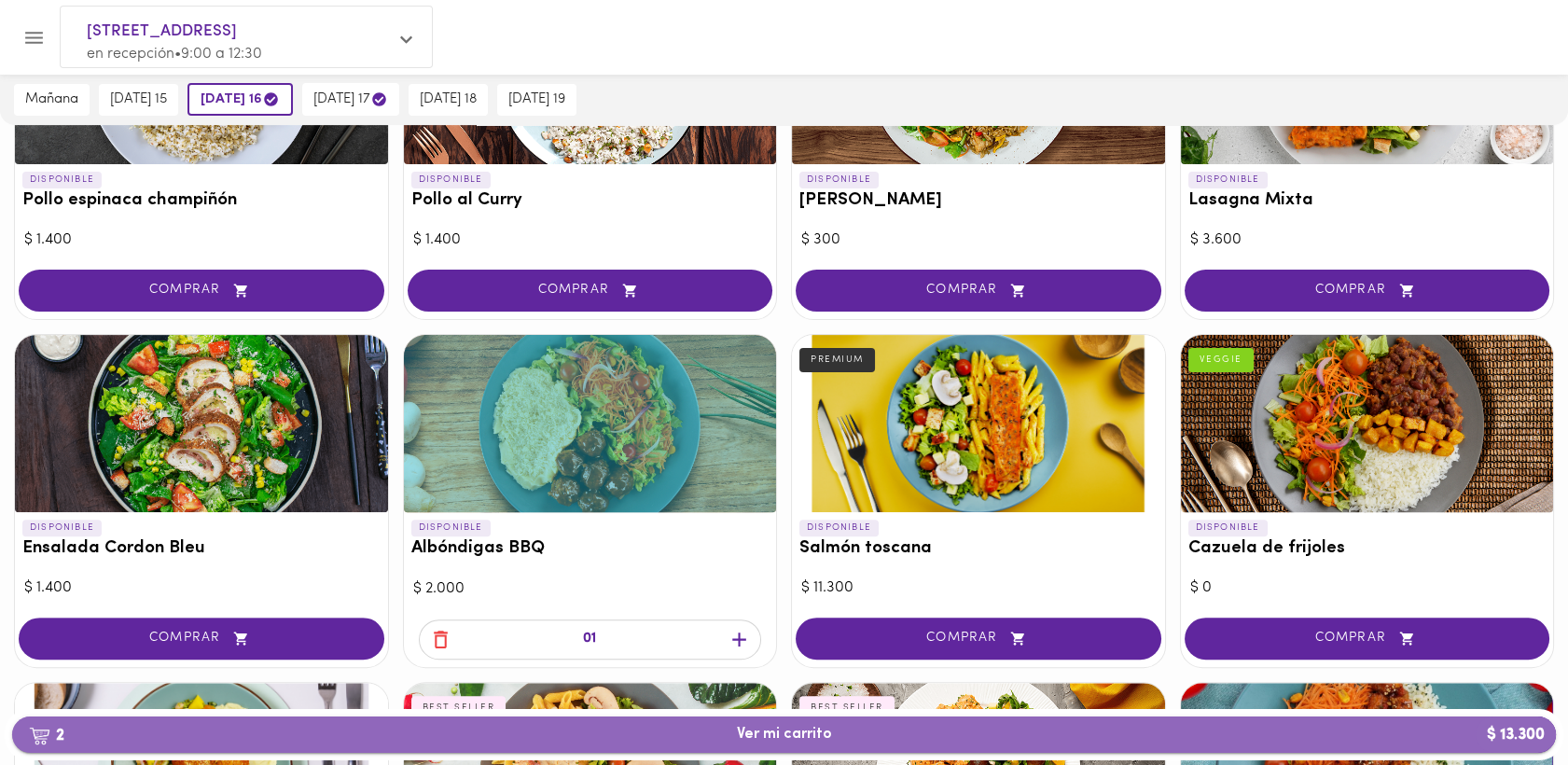 click on "2 Ver mi carrito $ 13.300" at bounding box center (784, 734) 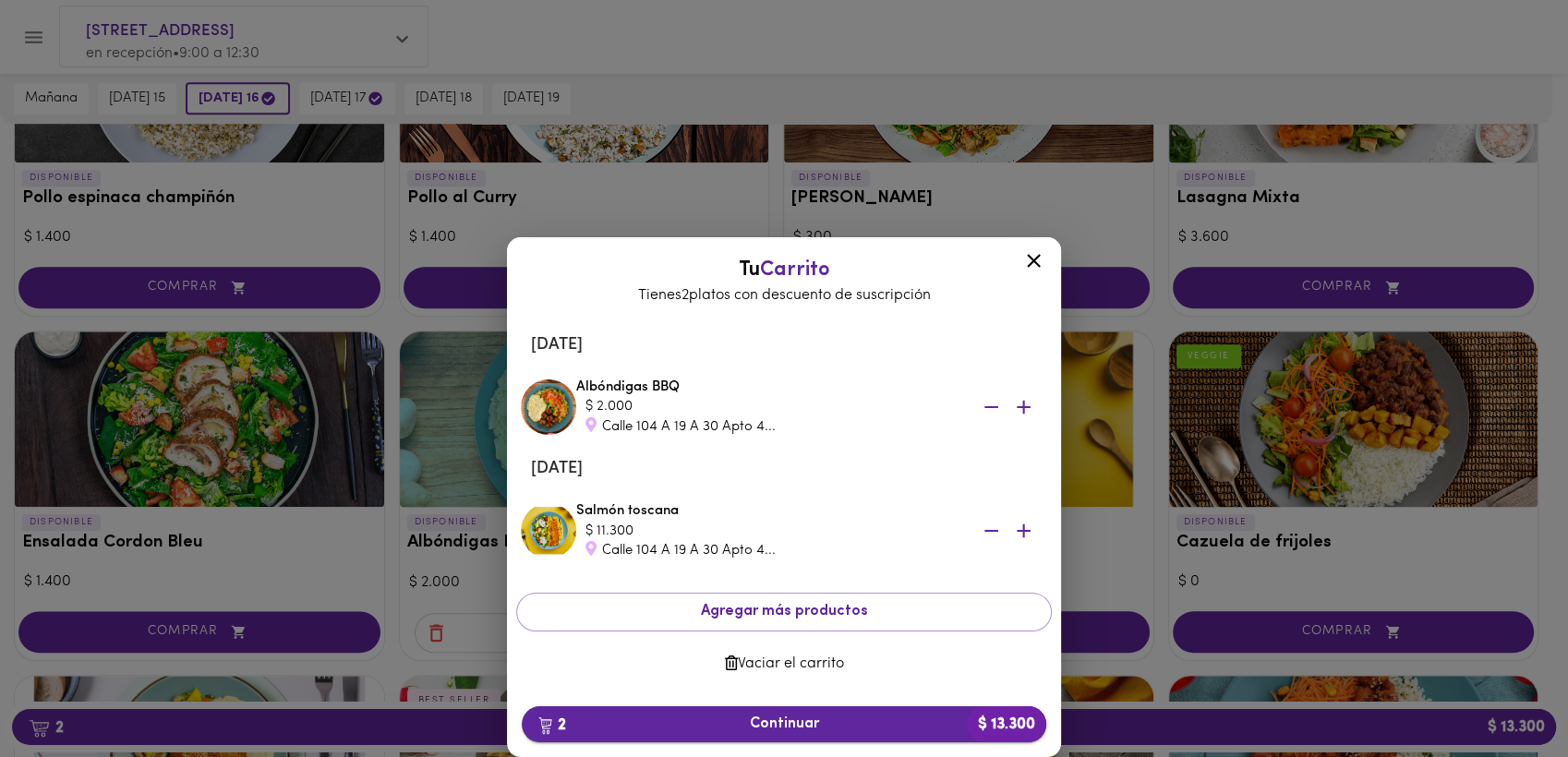 click on "2 Continuar $ 13.300" at bounding box center [784, 724] 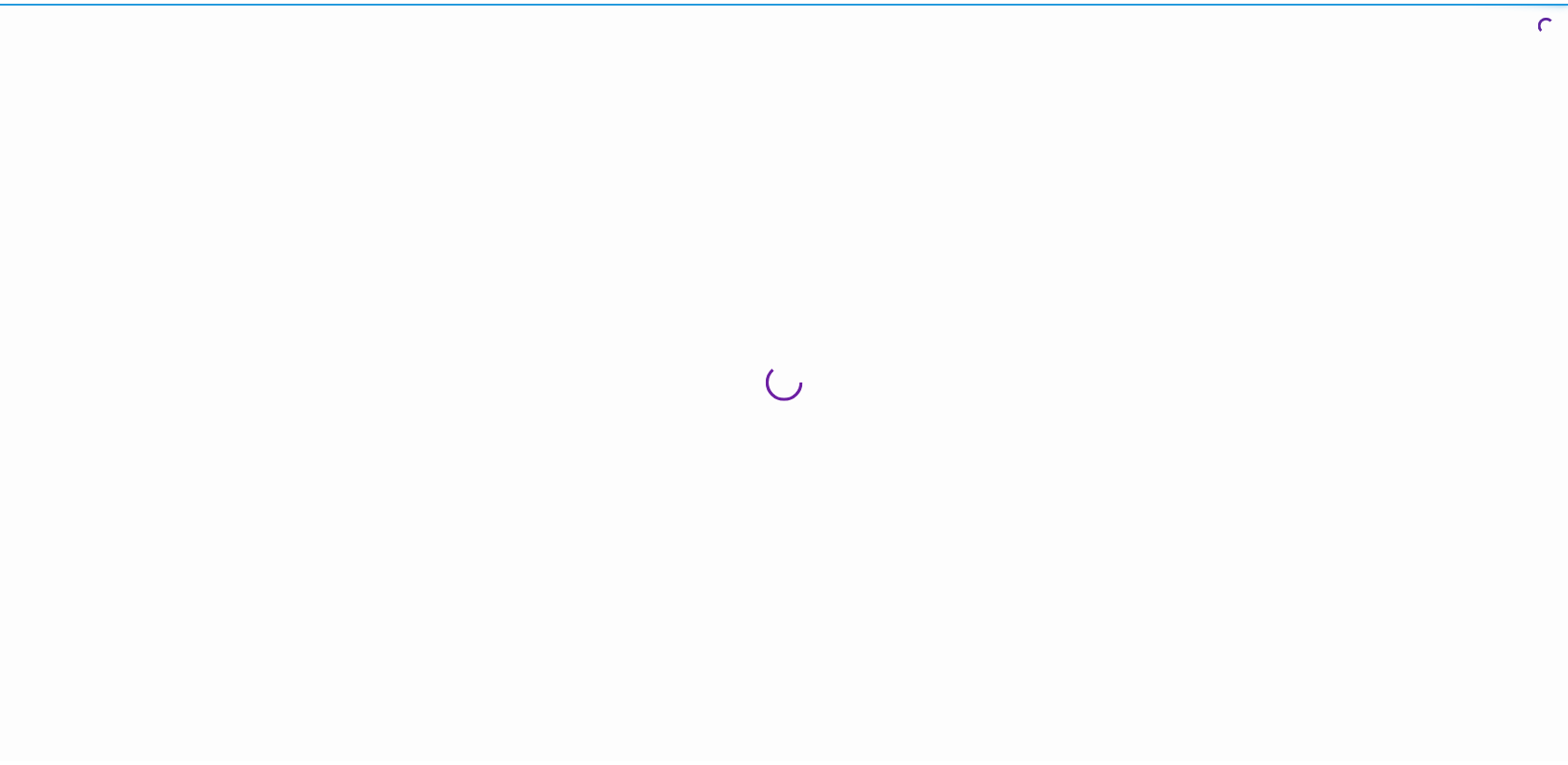 scroll, scrollTop: 0, scrollLeft: 0, axis: both 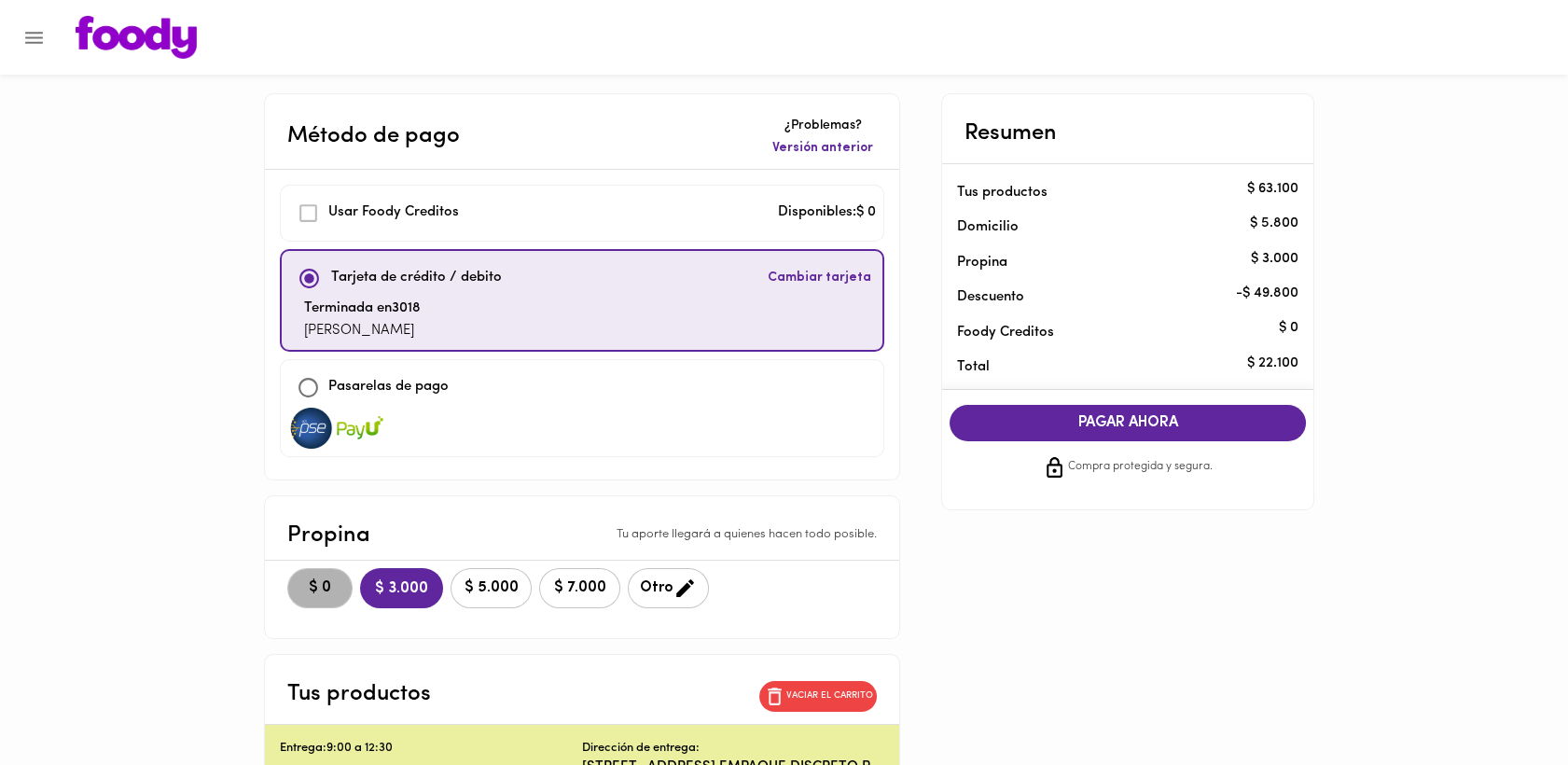 click on "$ 0" at bounding box center (320, 588) 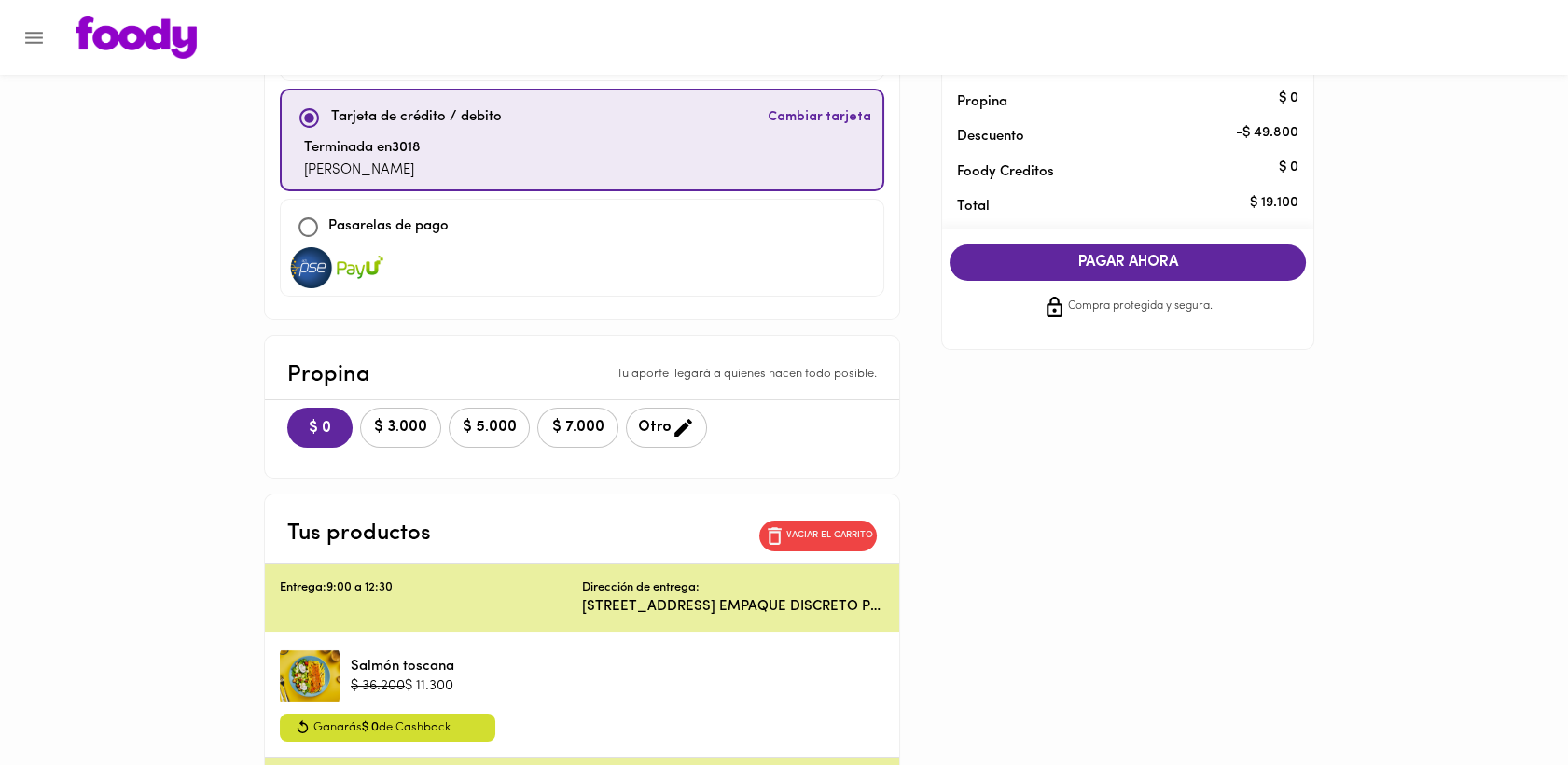 scroll, scrollTop: 64, scrollLeft: 0, axis: vertical 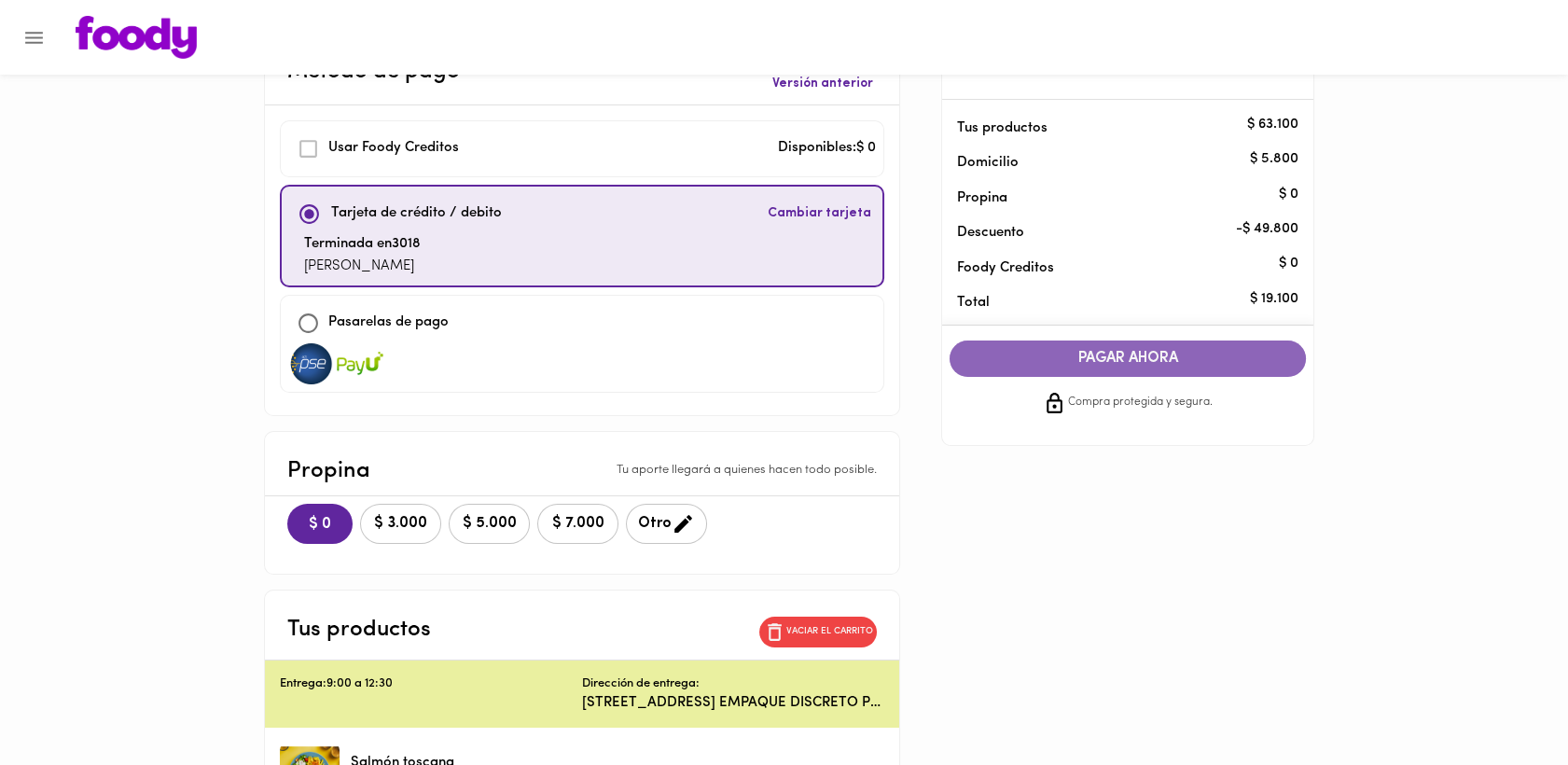 click on "PAGAR AHORA" at bounding box center (1128, 358) 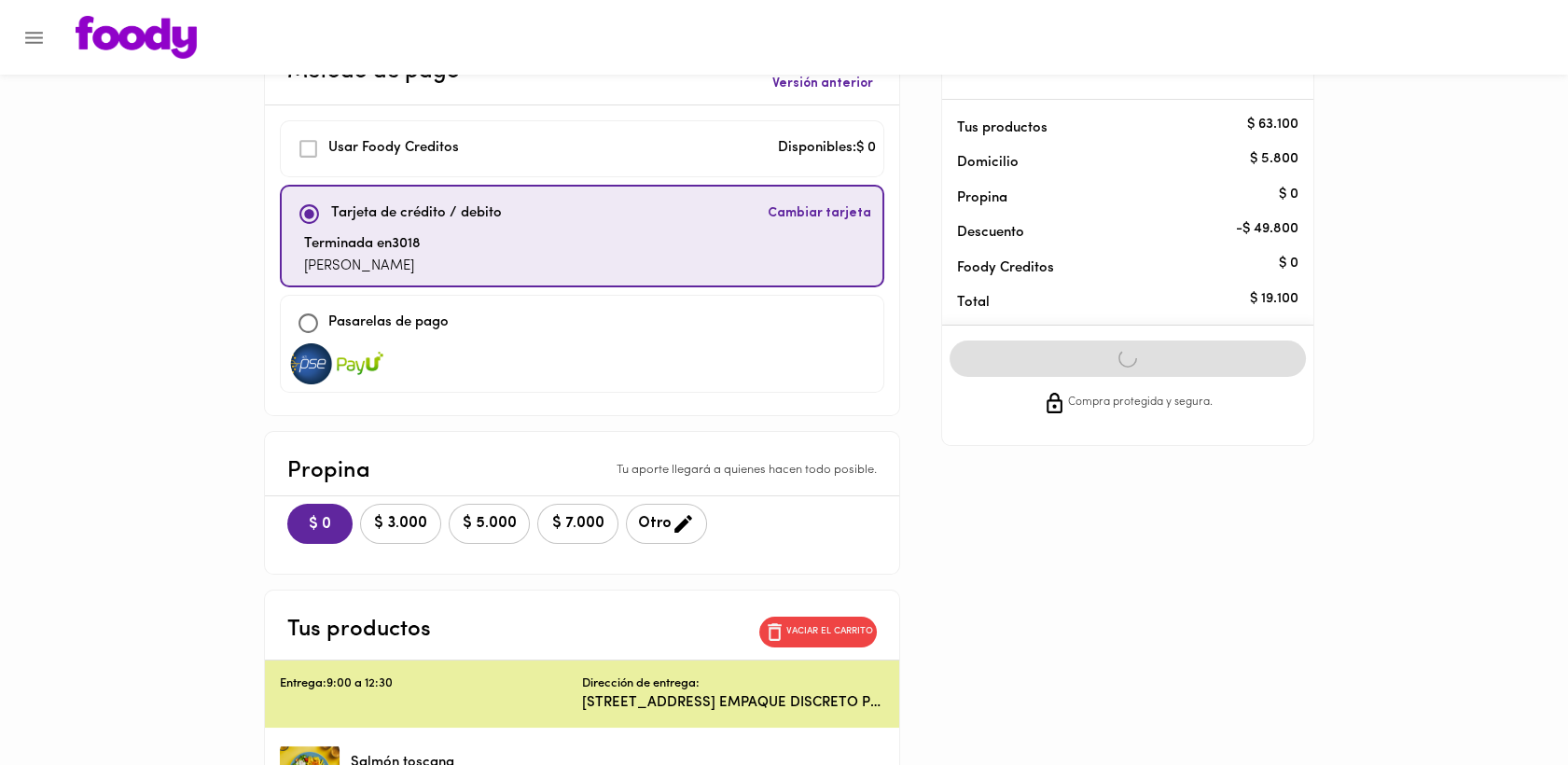 scroll, scrollTop: 0, scrollLeft: 0, axis: both 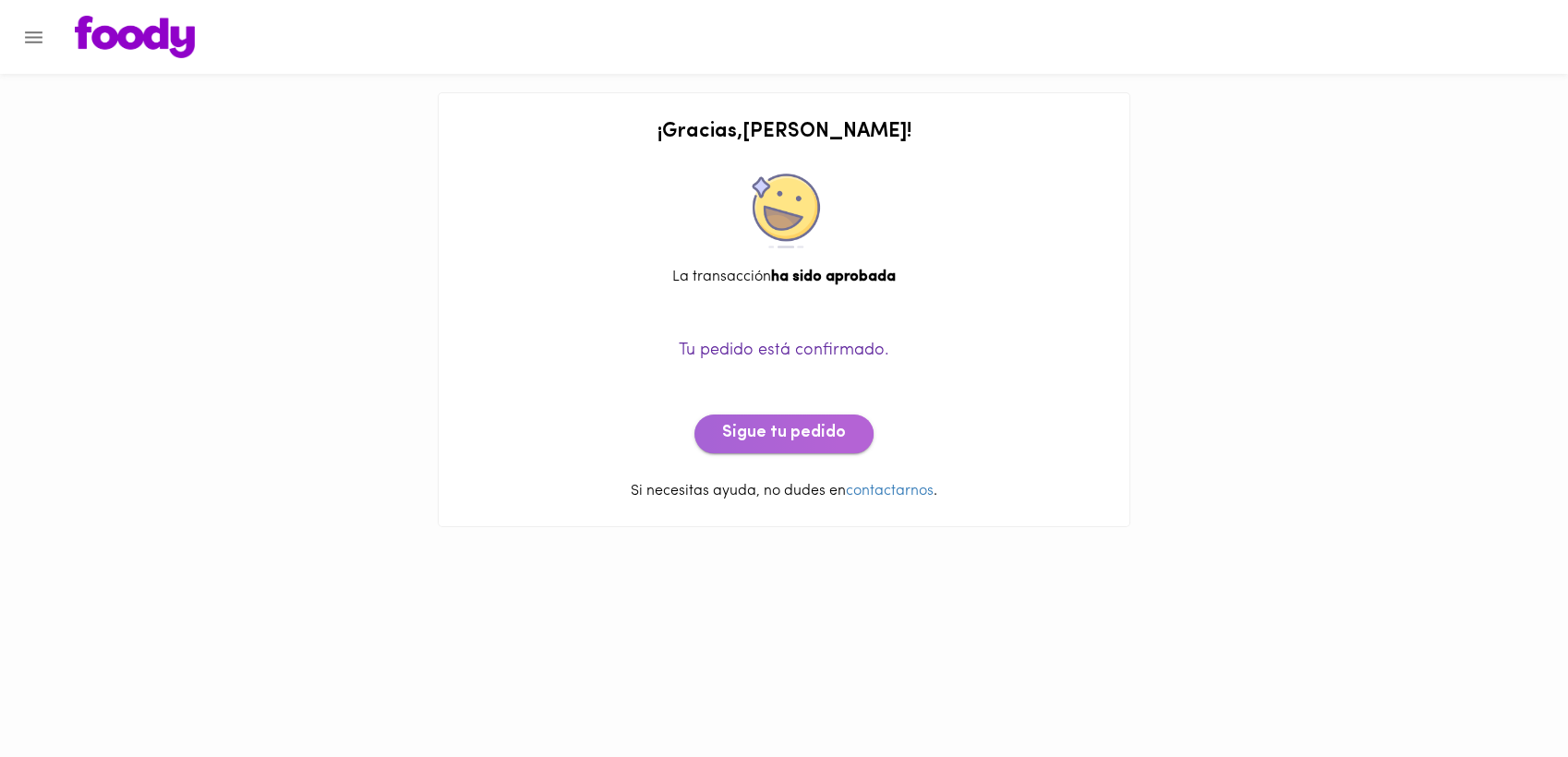 click on "Sigue tu pedido" at bounding box center (784, 434) 